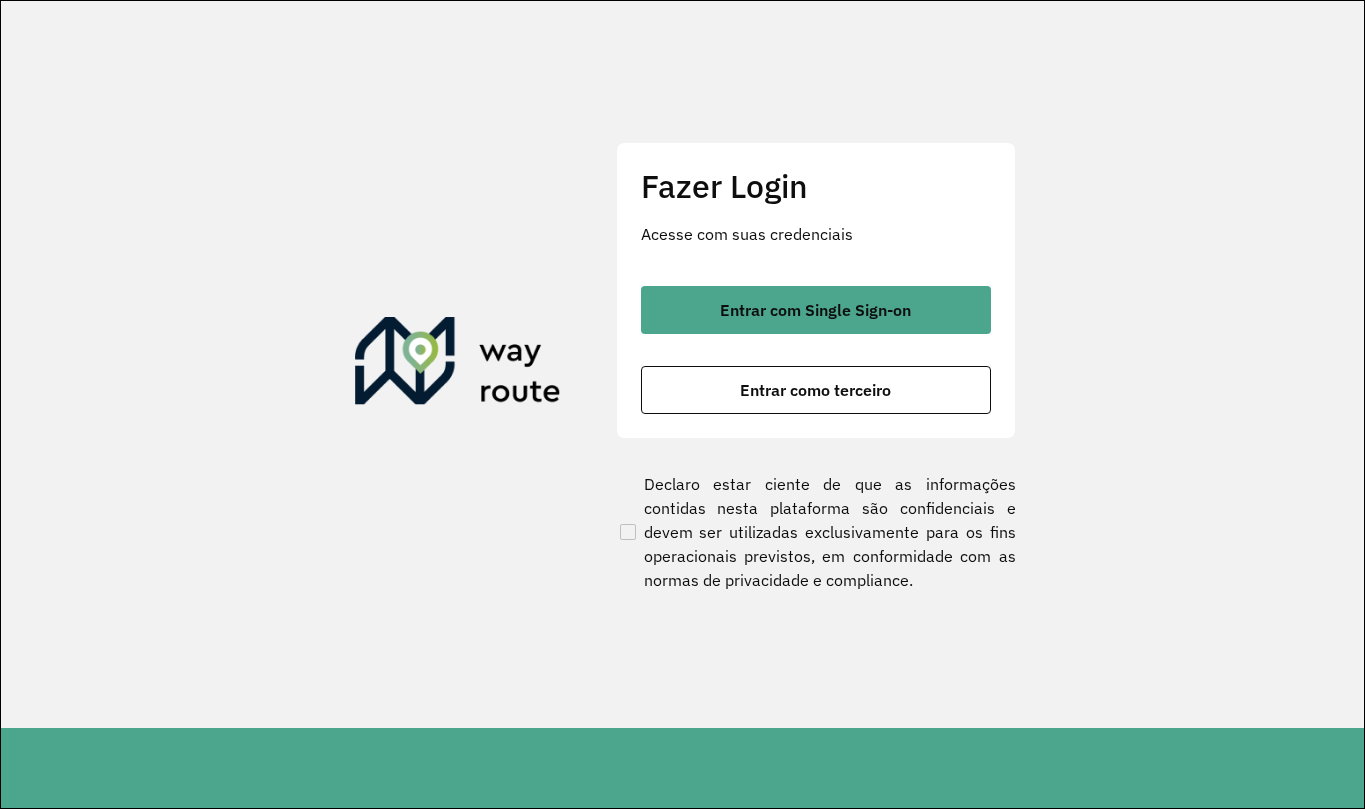 scroll, scrollTop: 0, scrollLeft: 0, axis: both 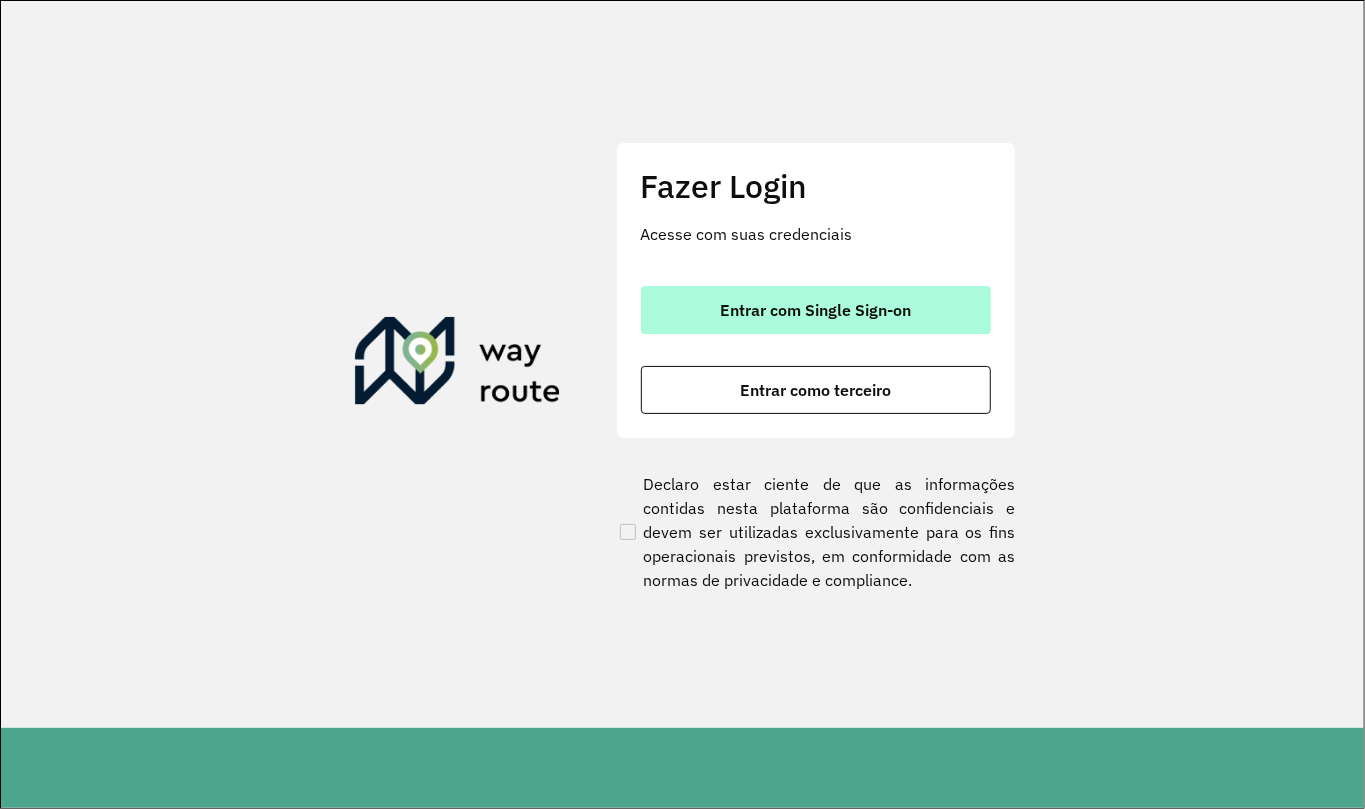 click on "Entrar com Single Sign-on" at bounding box center [816, 310] 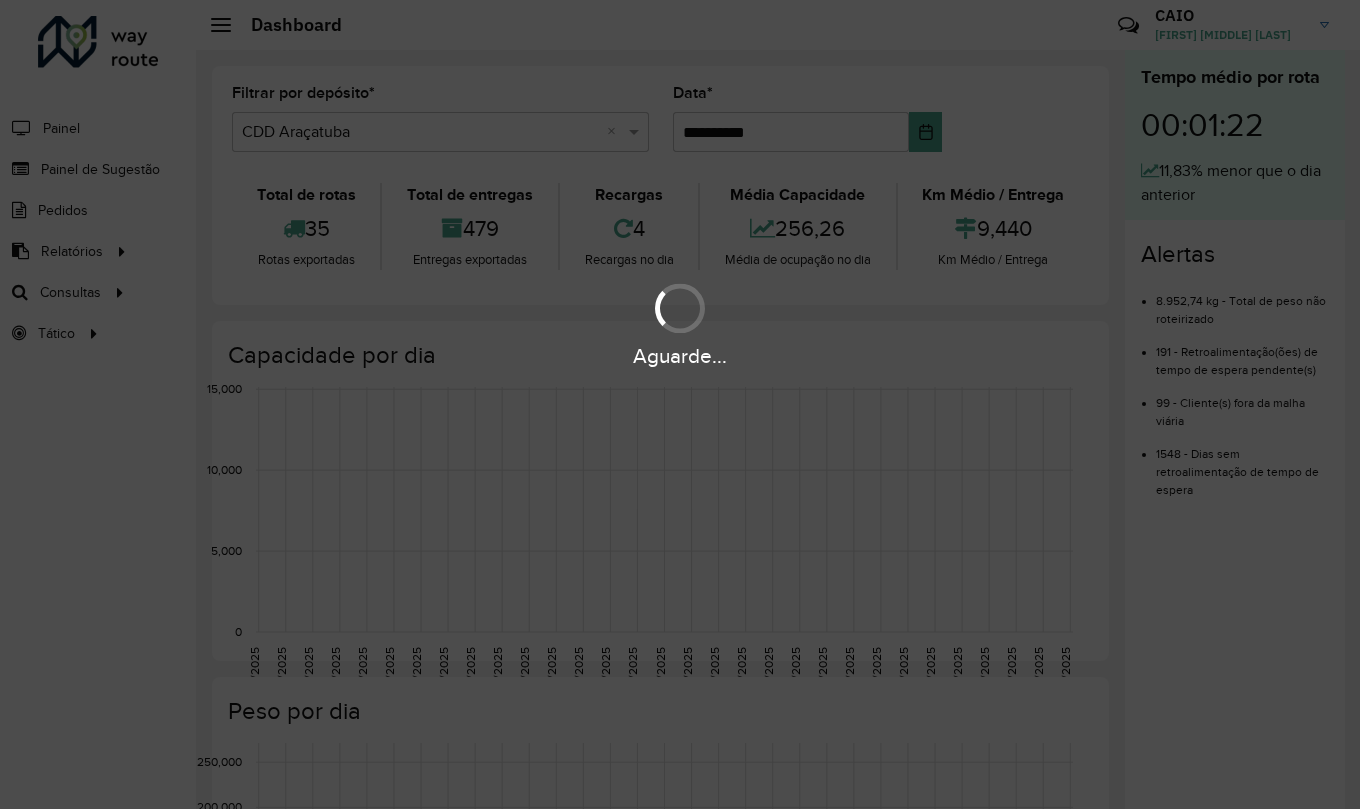 scroll, scrollTop: 0, scrollLeft: 0, axis: both 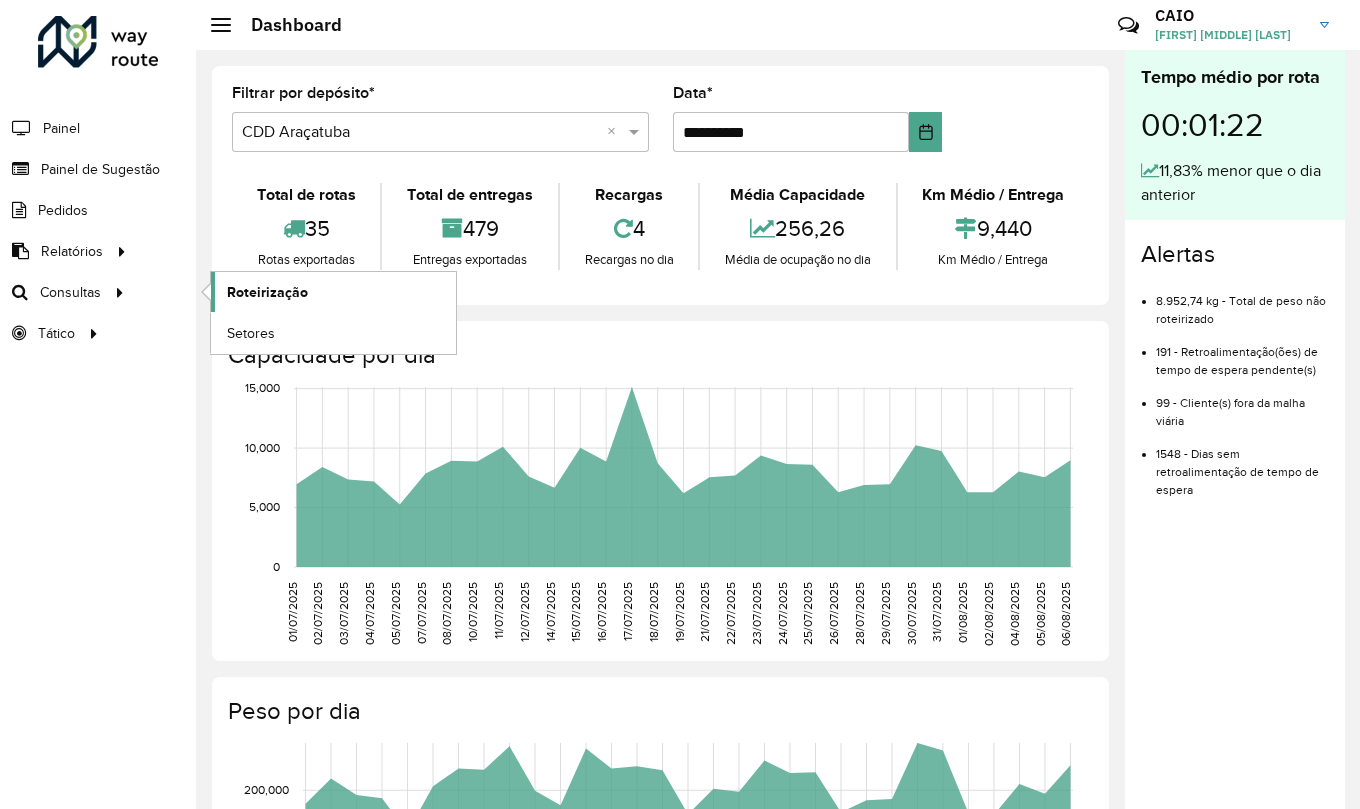 click on "Roteirização" 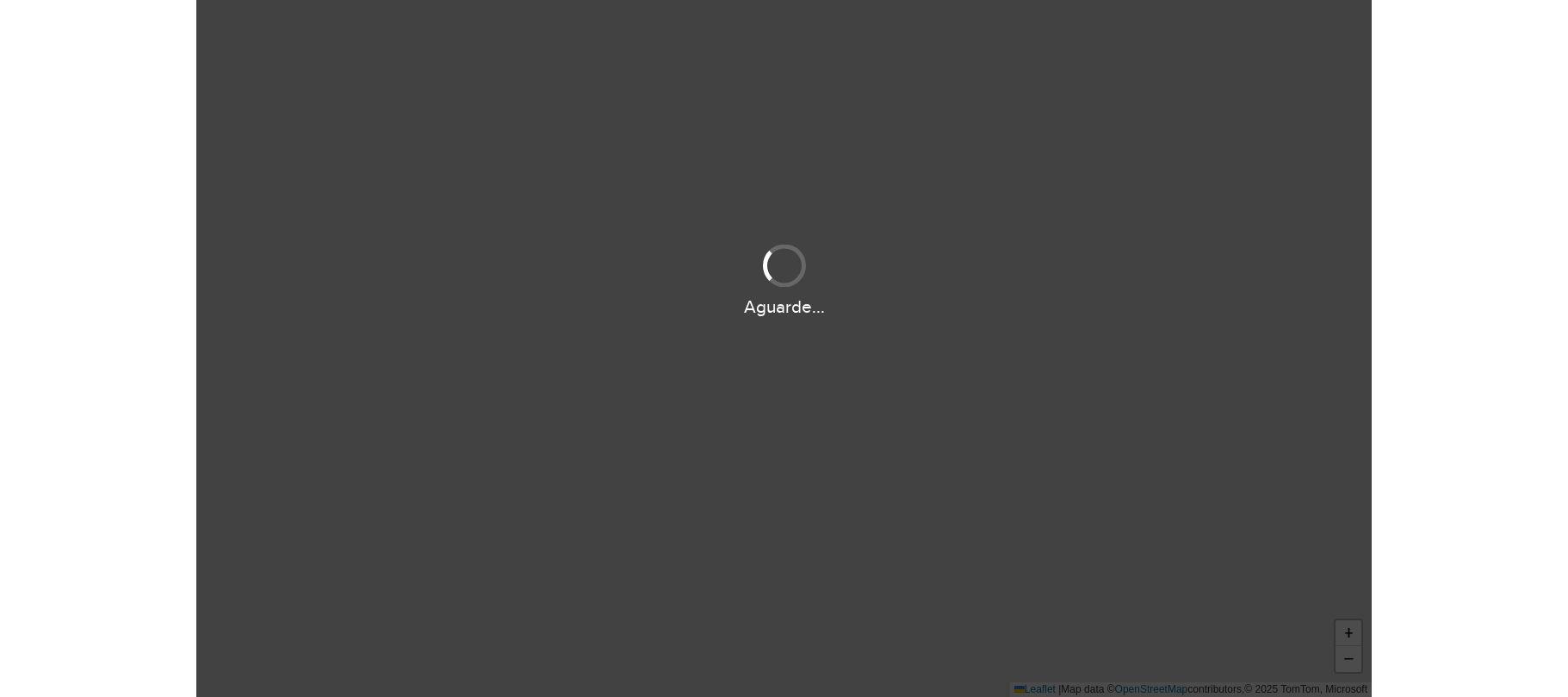 scroll, scrollTop: 0, scrollLeft: 0, axis: both 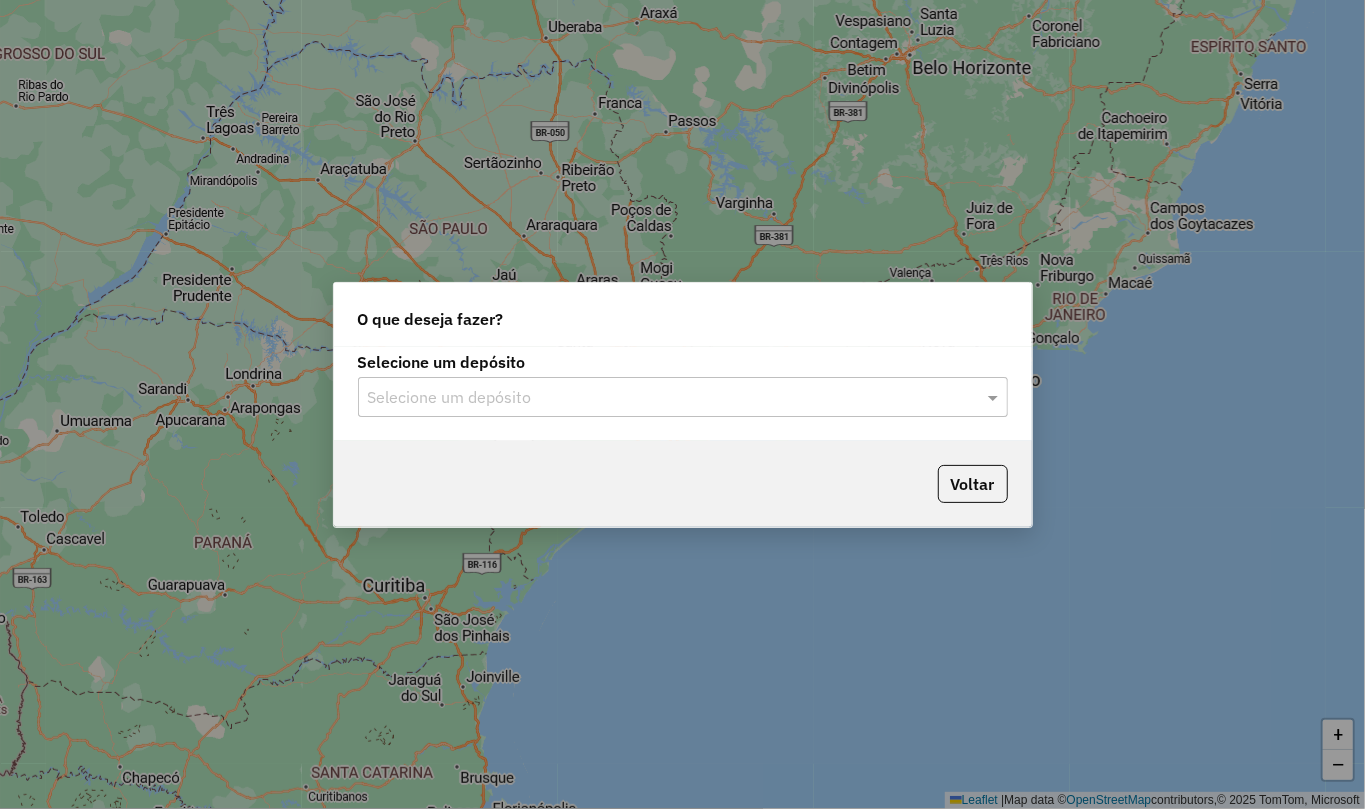 click 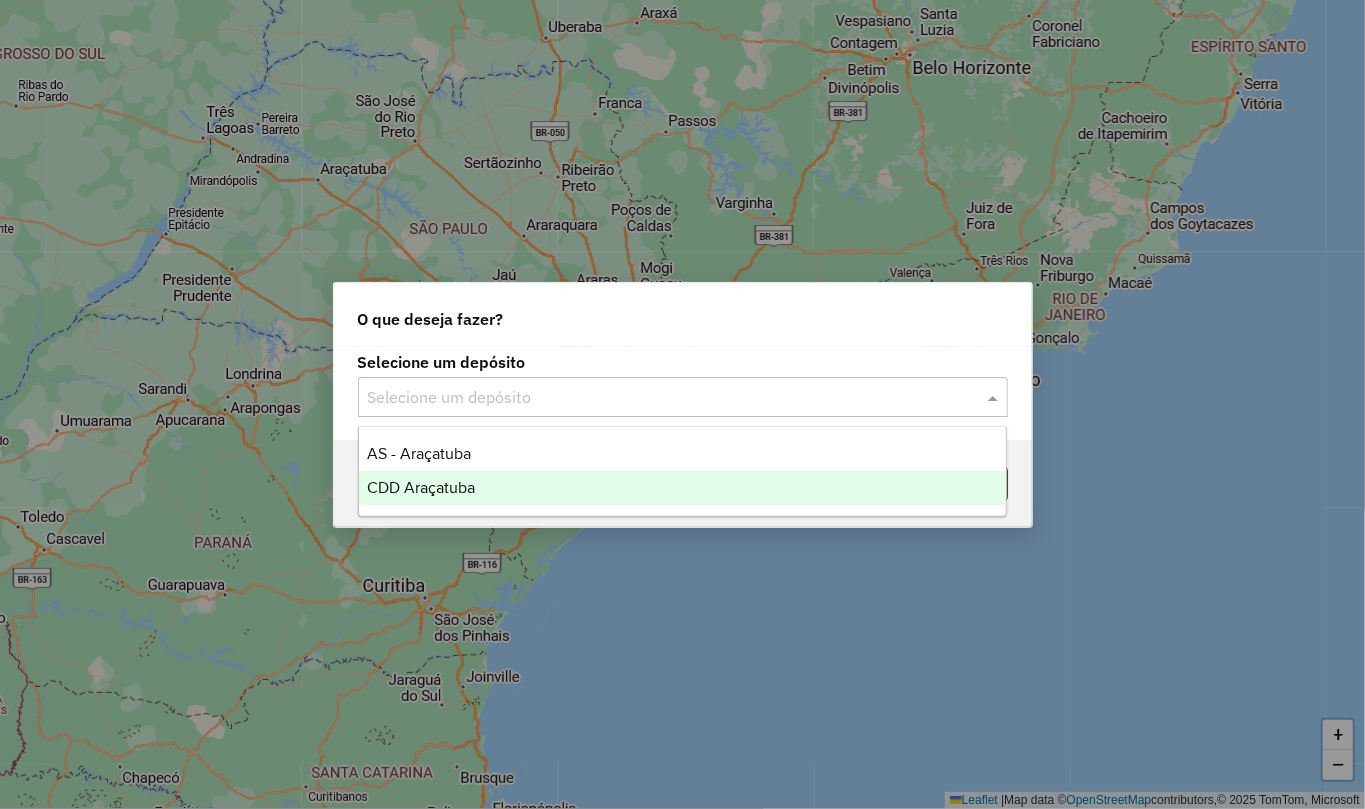 click on "CDD Araçatuba" at bounding box center [682, 488] 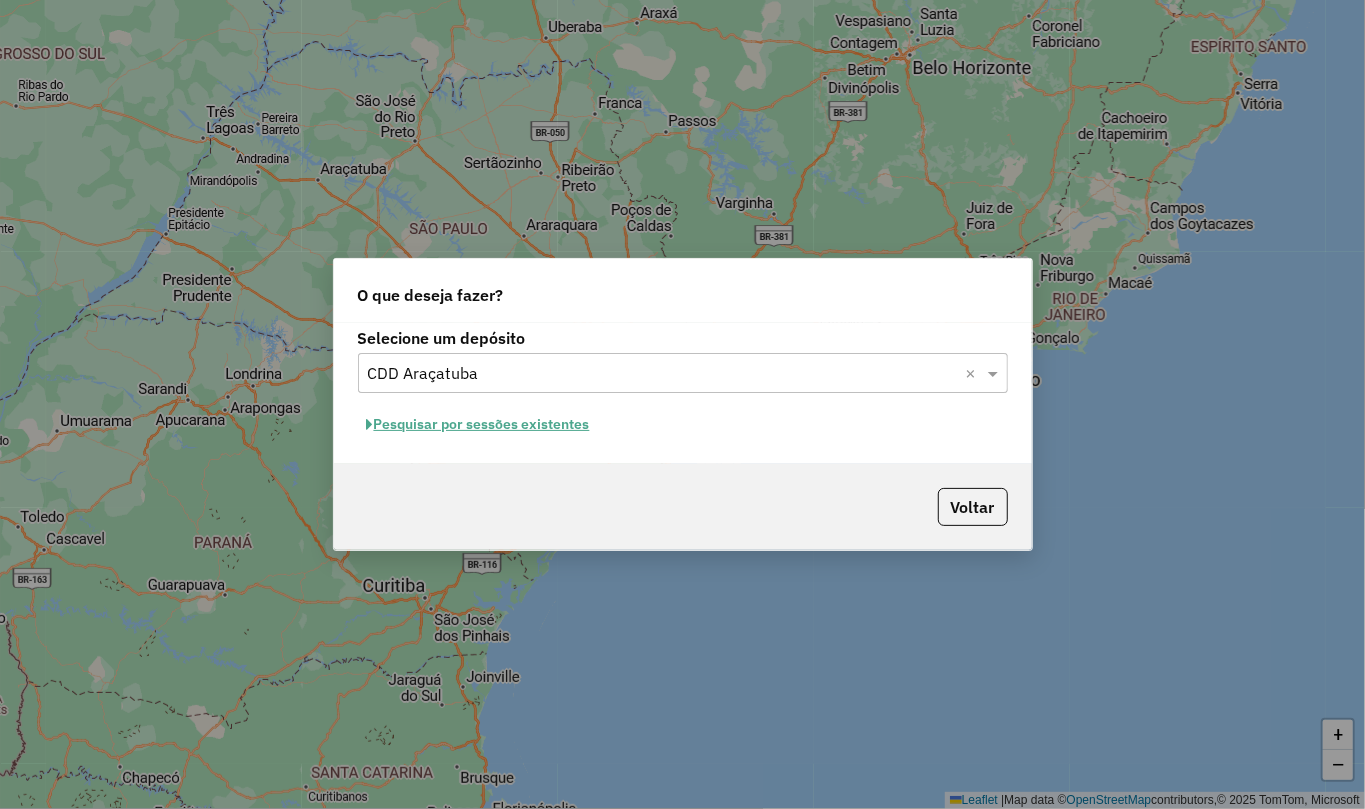 click on "Pesquisar por sessões existentes" 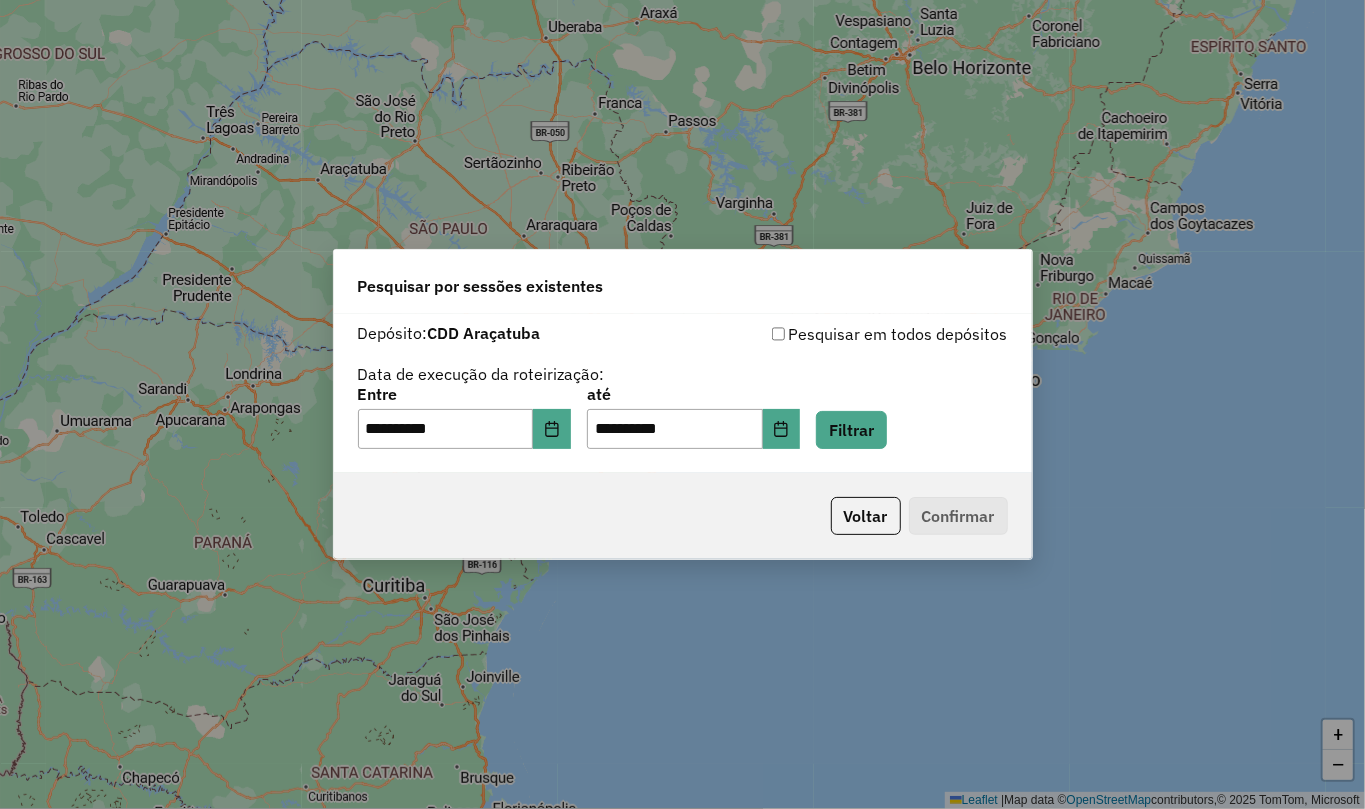 click on "**********" 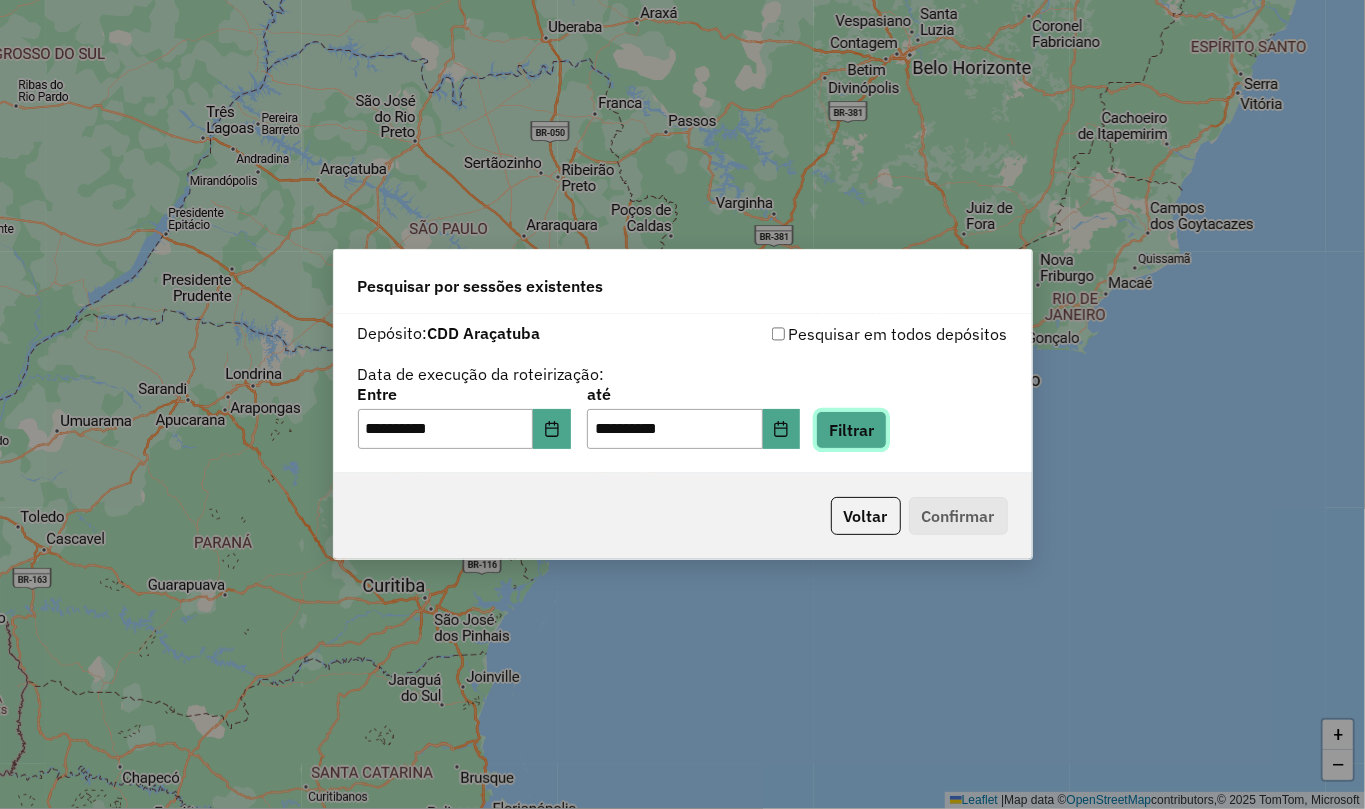 click on "Filtrar" 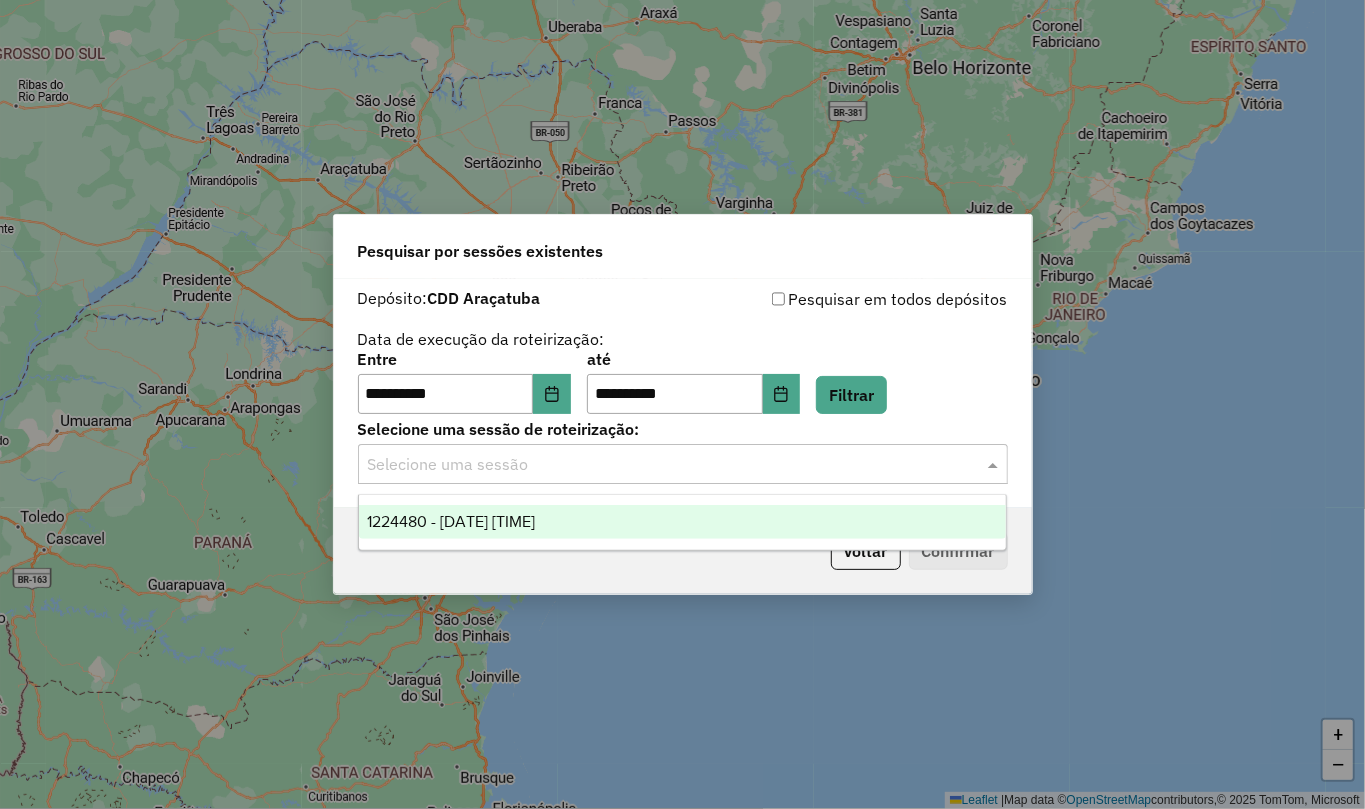 click 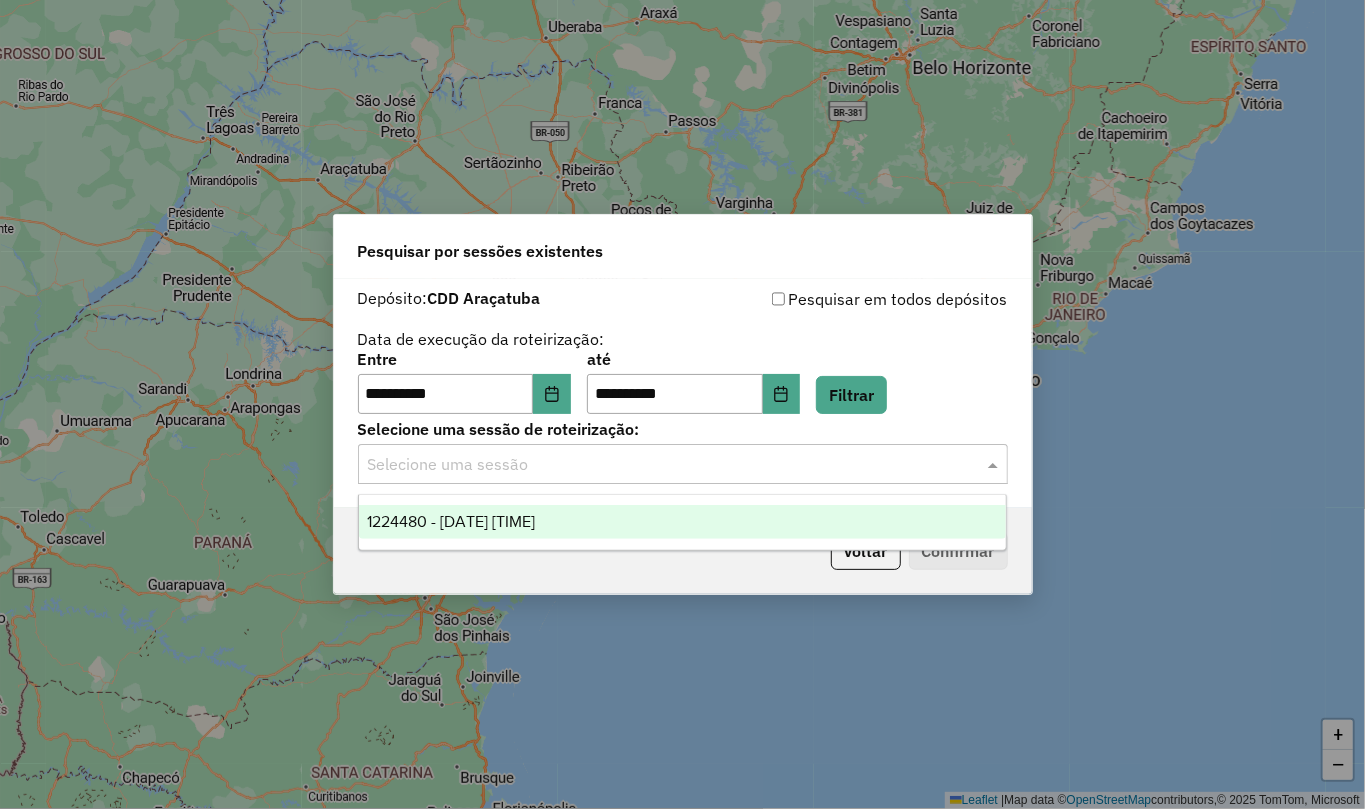 click on "1224480 - 06/08/2025 17:59" at bounding box center (682, 522) 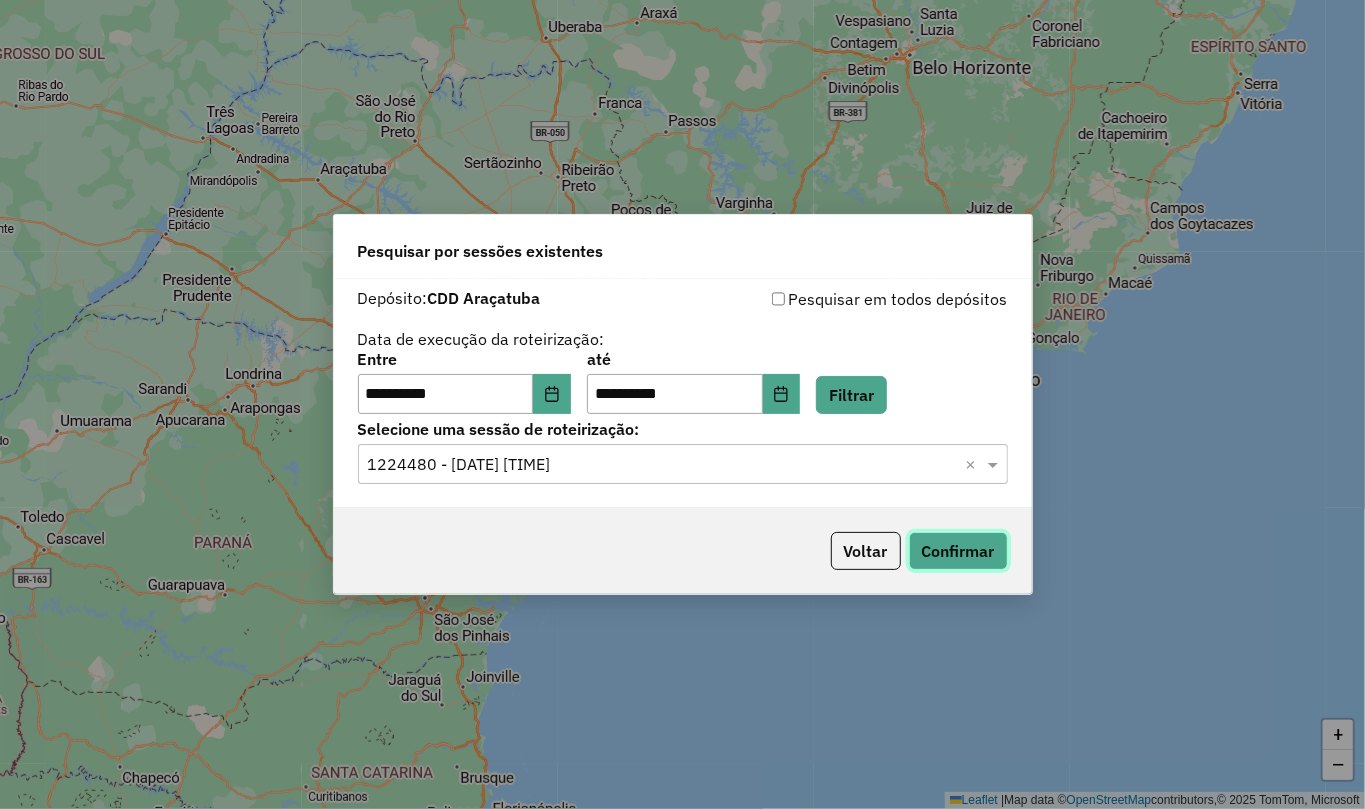 click on "Confirmar" 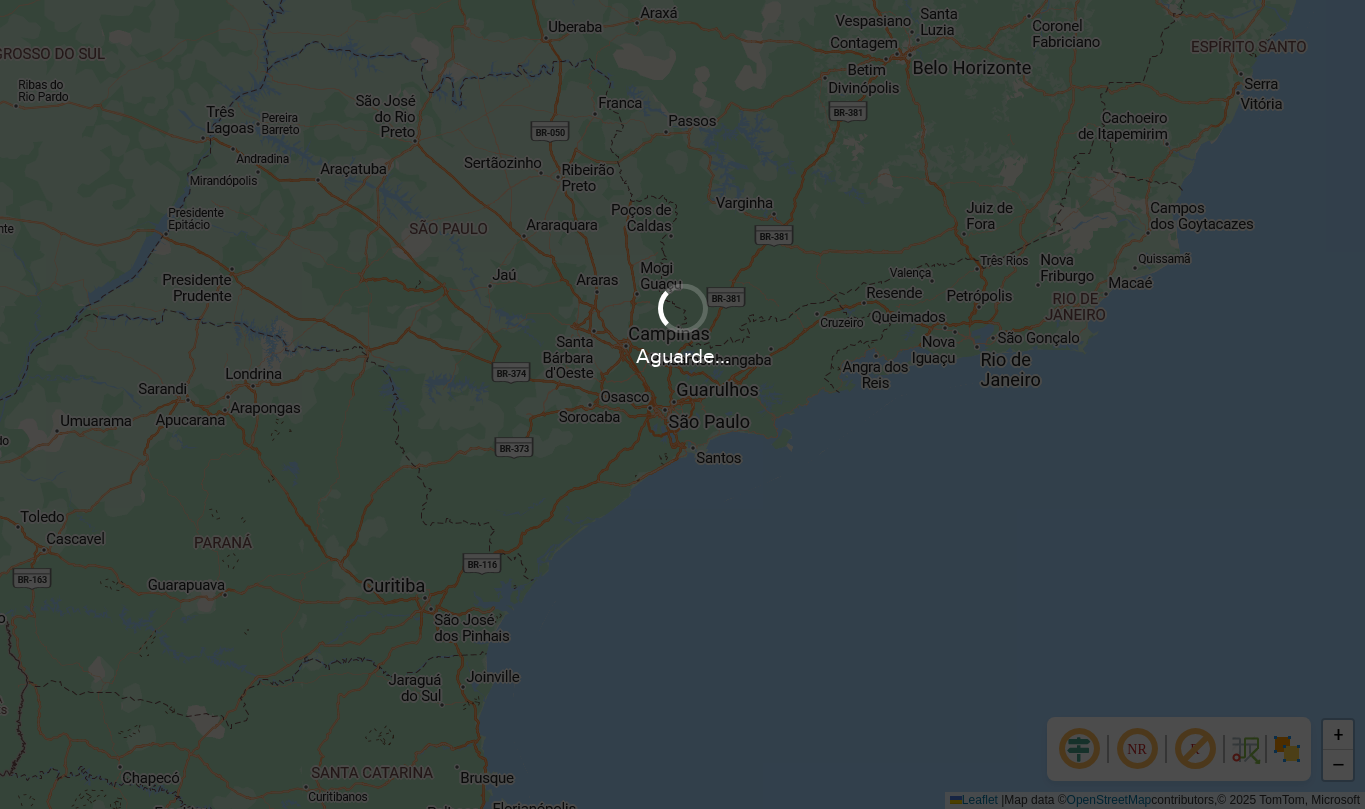 scroll, scrollTop: 0, scrollLeft: 0, axis: both 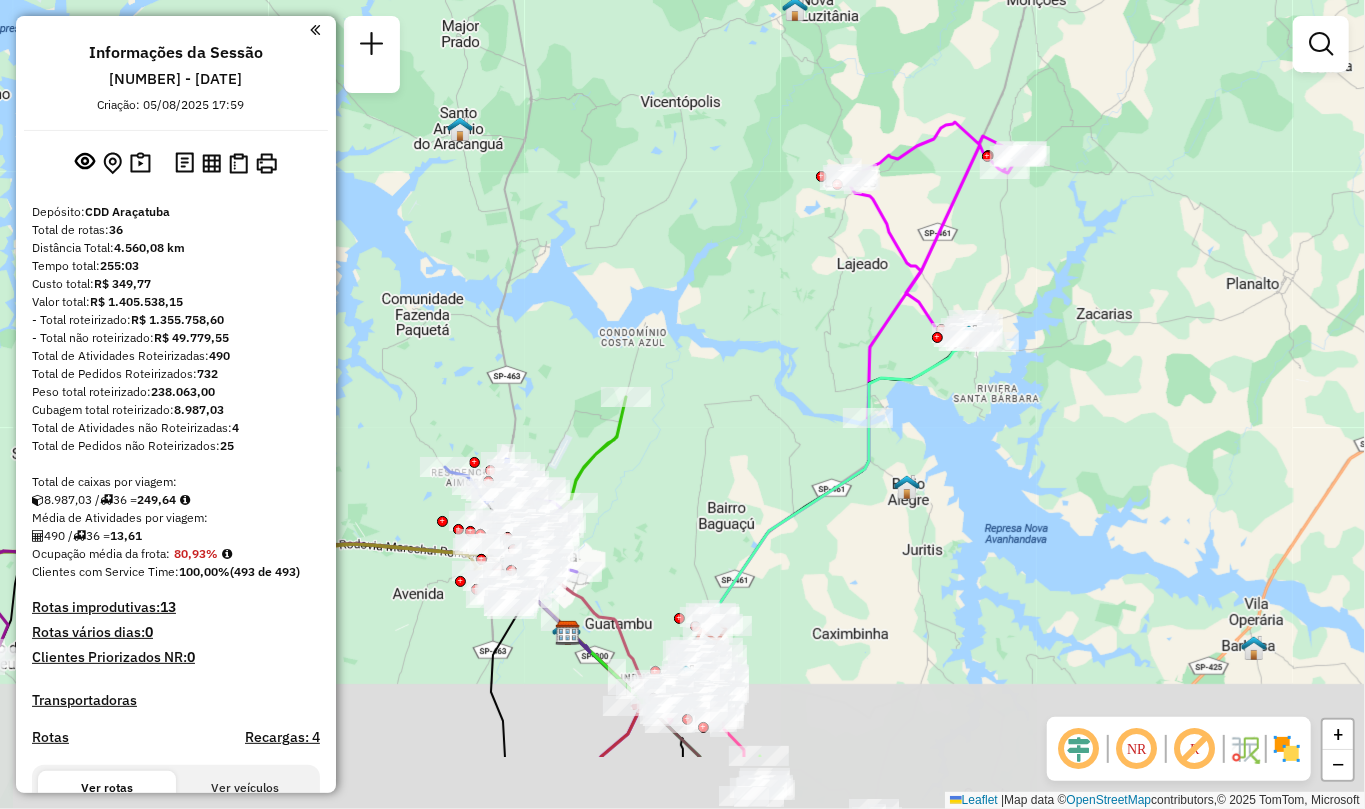 drag, startPoint x: 928, startPoint y: 530, endPoint x: 893, endPoint y: 388, distance: 146.24979 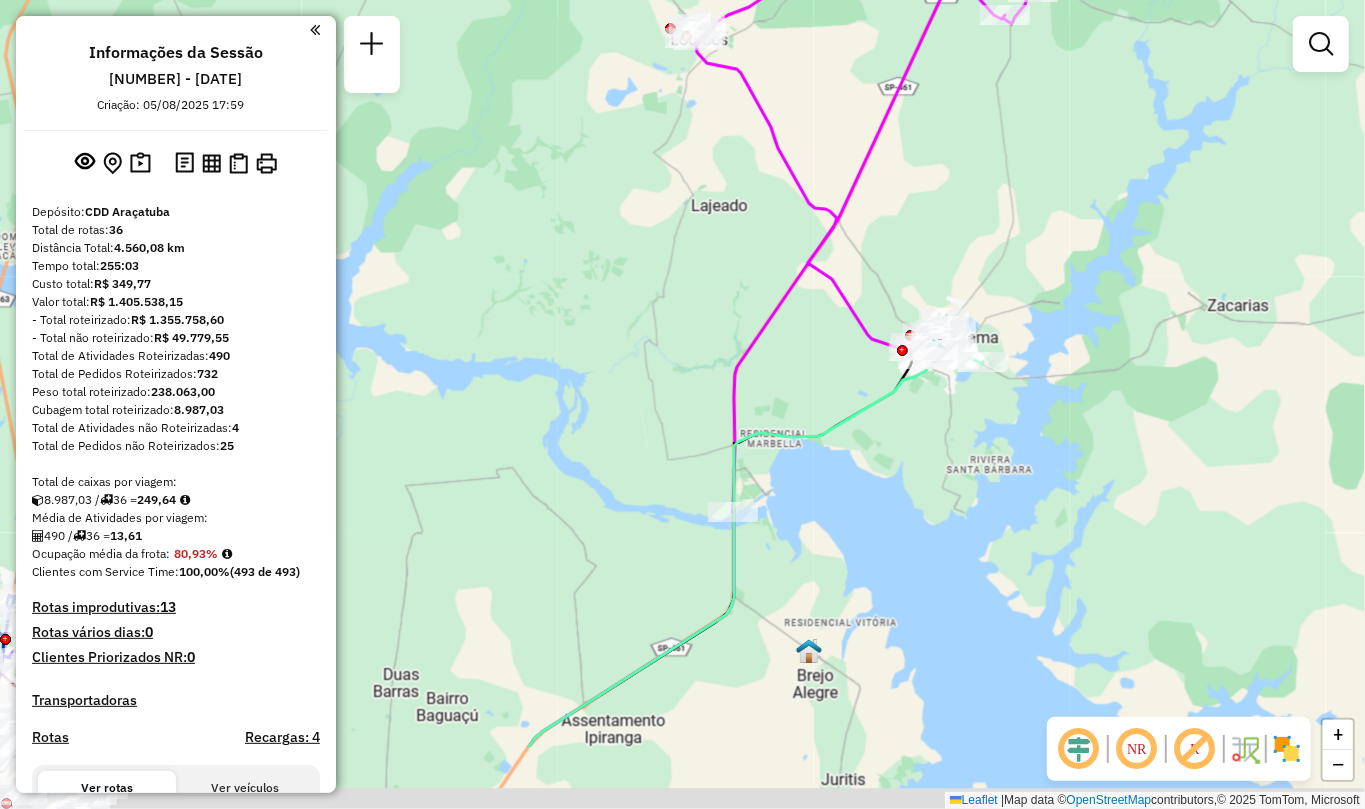 drag, startPoint x: 825, startPoint y: 533, endPoint x: 828, endPoint y: 144, distance: 389.01157 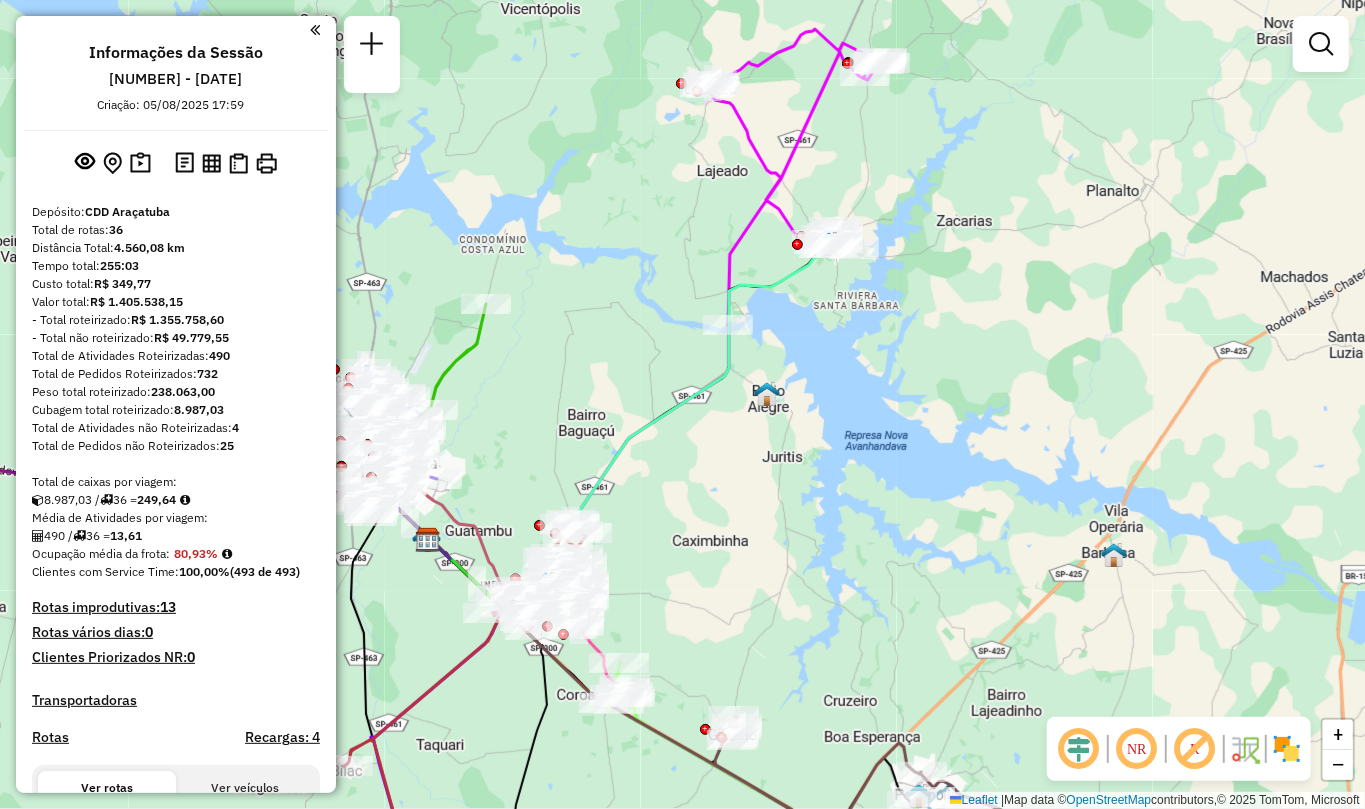 drag, startPoint x: 704, startPoint y: 549, endPoint x: 706, endPoint y: 501, distance: 48.04165 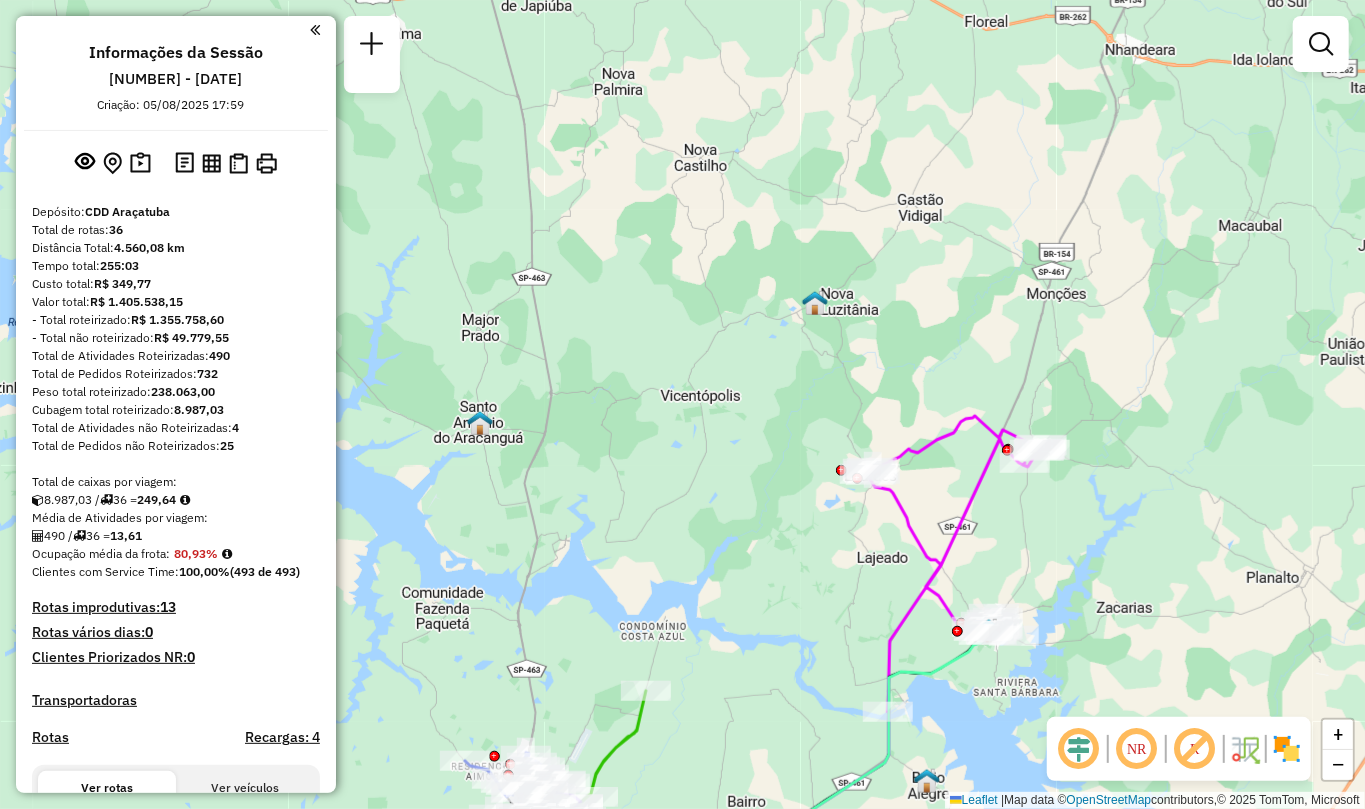 drag, startPoint x: 544, startPoint y: 277, endPoint x: 704, endPoint y: 664, distance: 418.7708 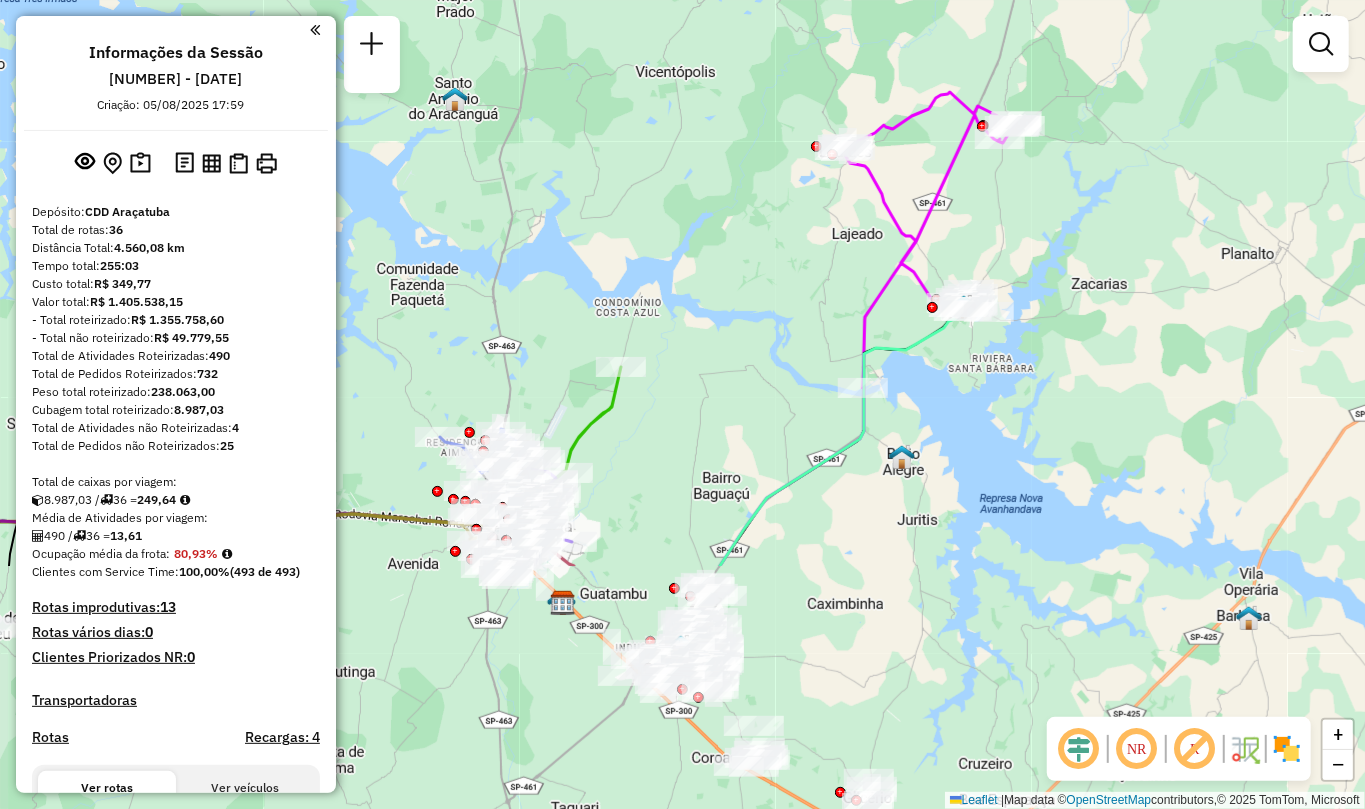 drag, startPoint x: 693, startPoint y: 648, endPoint x: 668, endPoint y: 324, distance: 324.96307 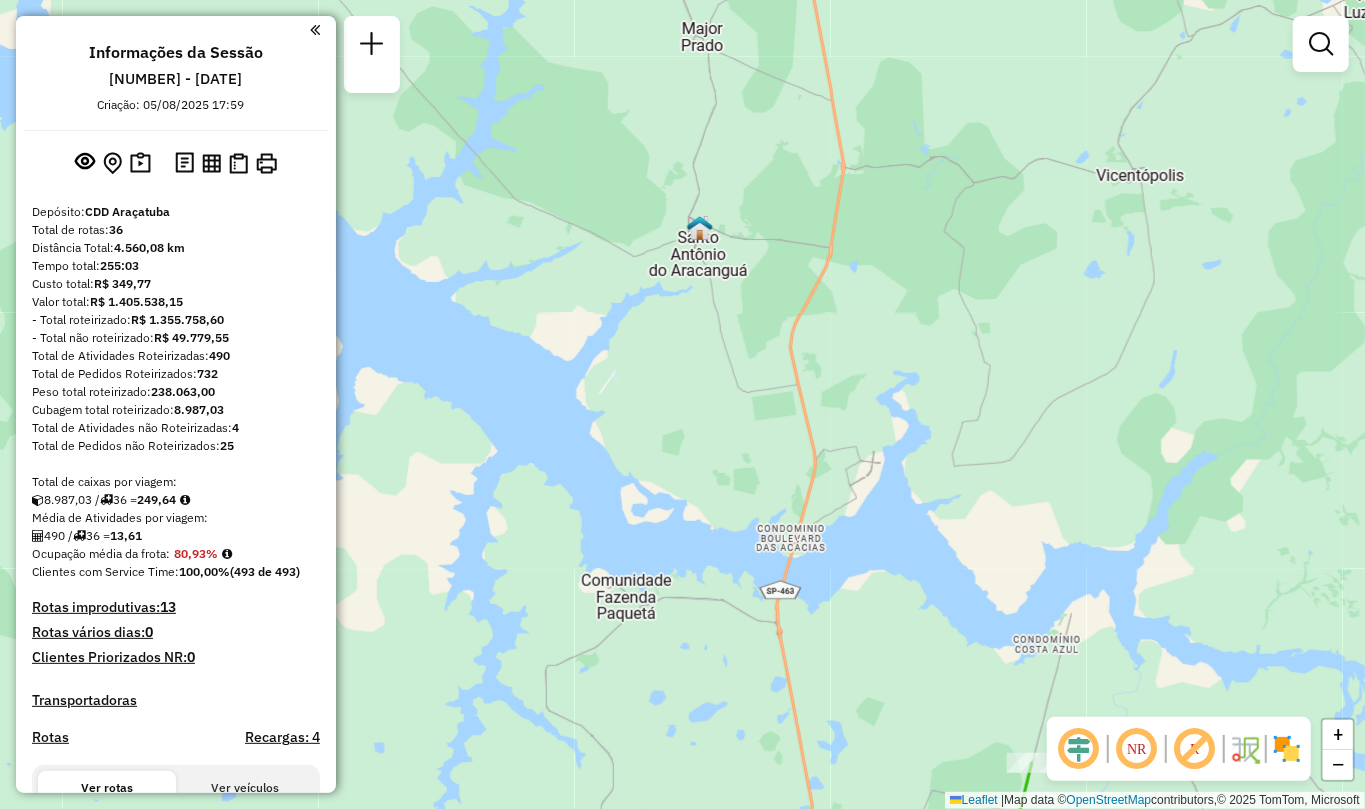 drag, startPoint x: 652, startPoint y: 65, endPoint x: 1038, endPoint y: 121, distance: 390.04102 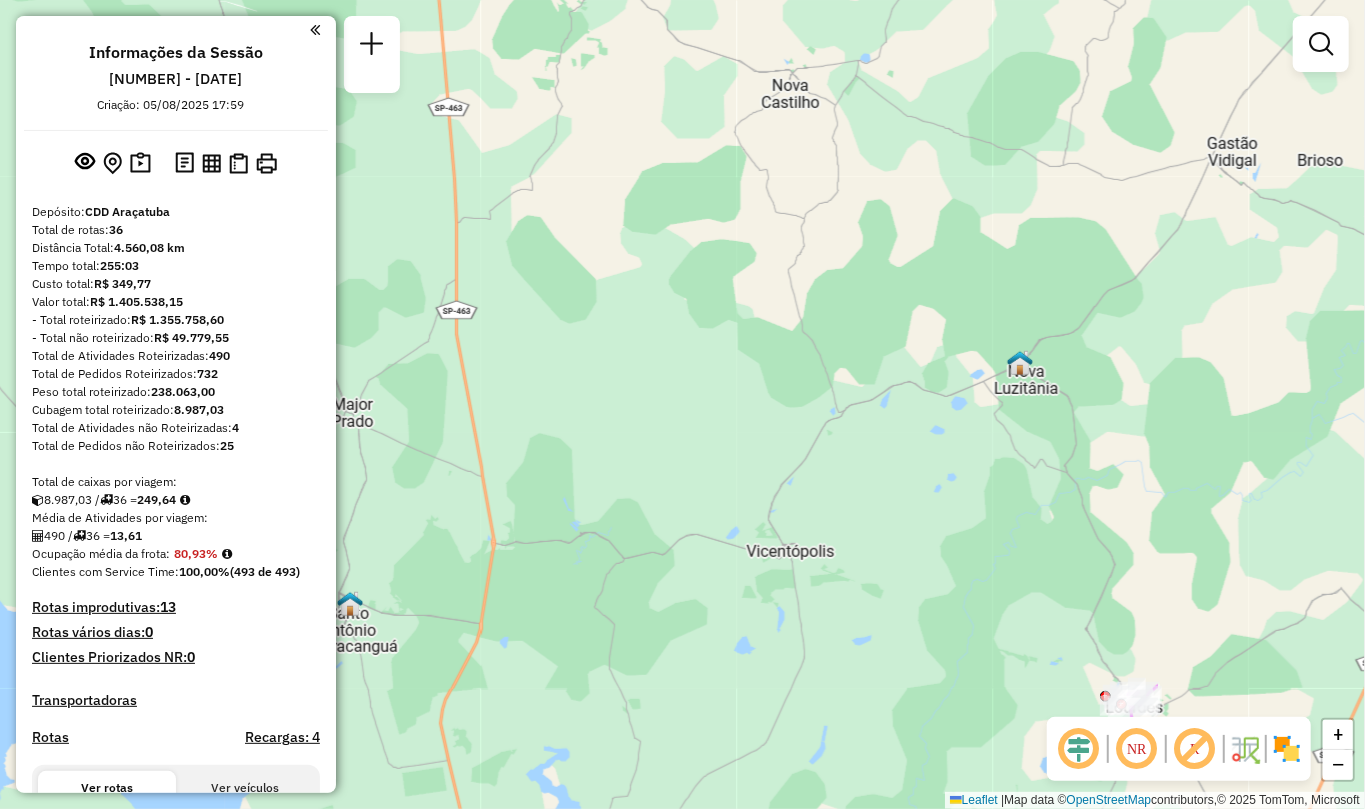 drag, startPoint x: 916, startPoint y: 246, endPoint x: 574, endPoint y: 432, distance: 389.30707 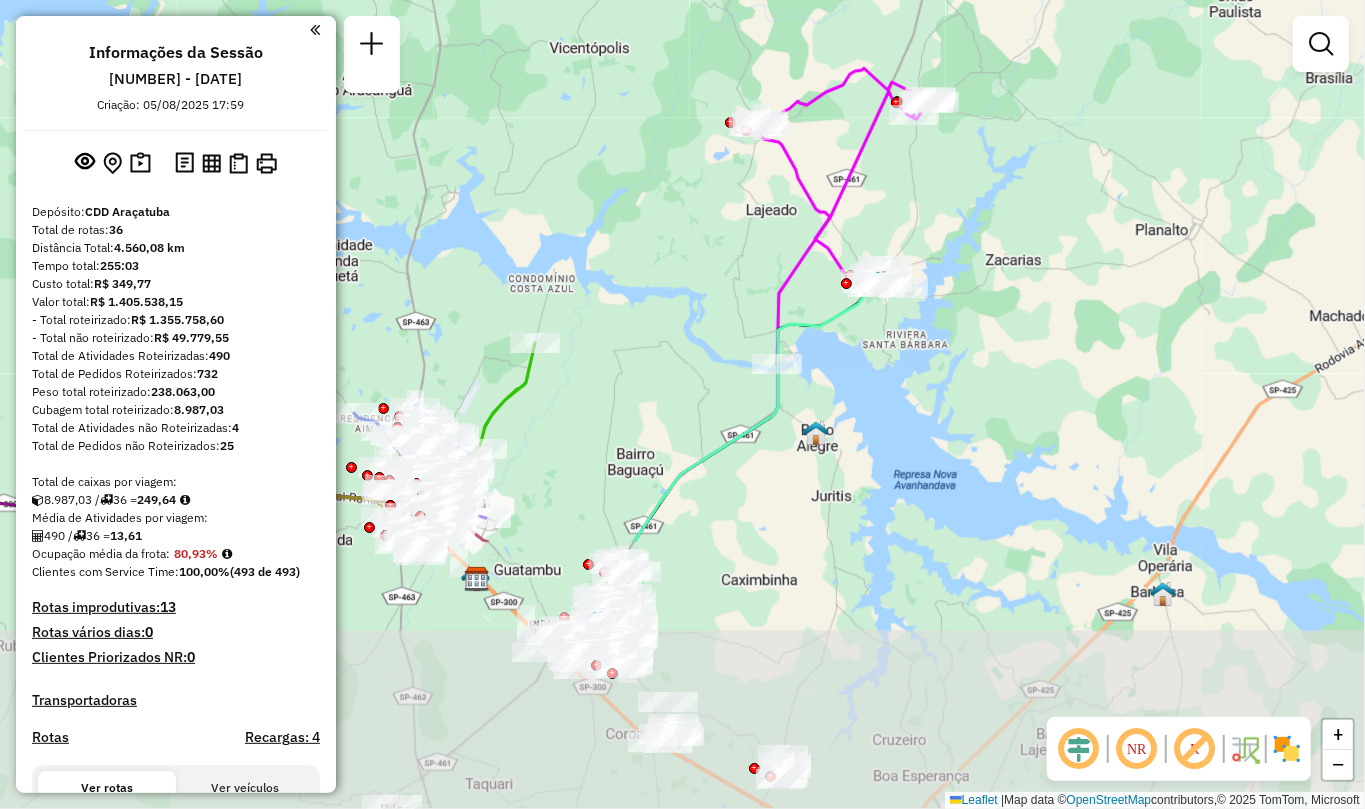 drag, startPoint x: 653, startPoint y: 457, endPoint x: 552, endPoint y: 108, distance: 363.3208 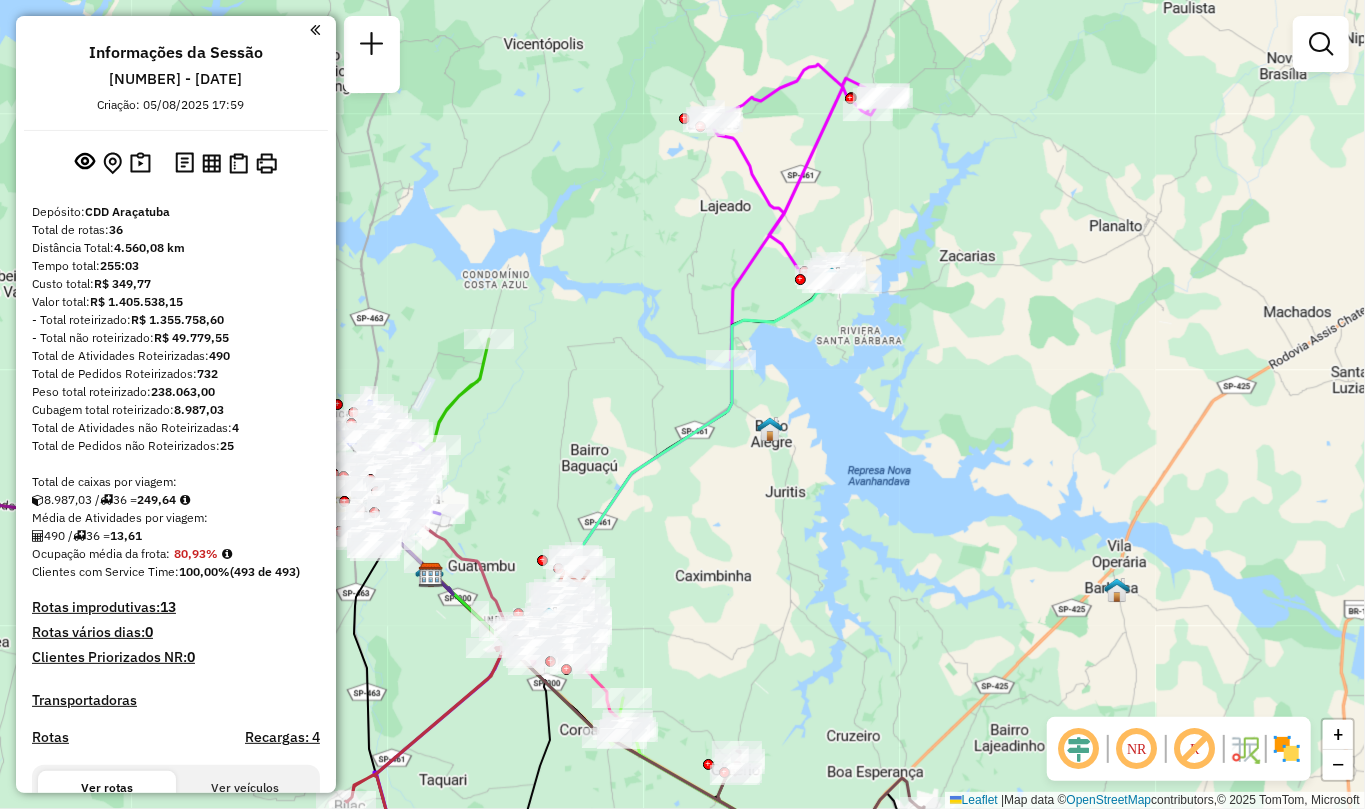 drag, startPoint x: 637, startPoint y: 220, endPoint x: 605, endPoint y: 217, distance: 32.140316 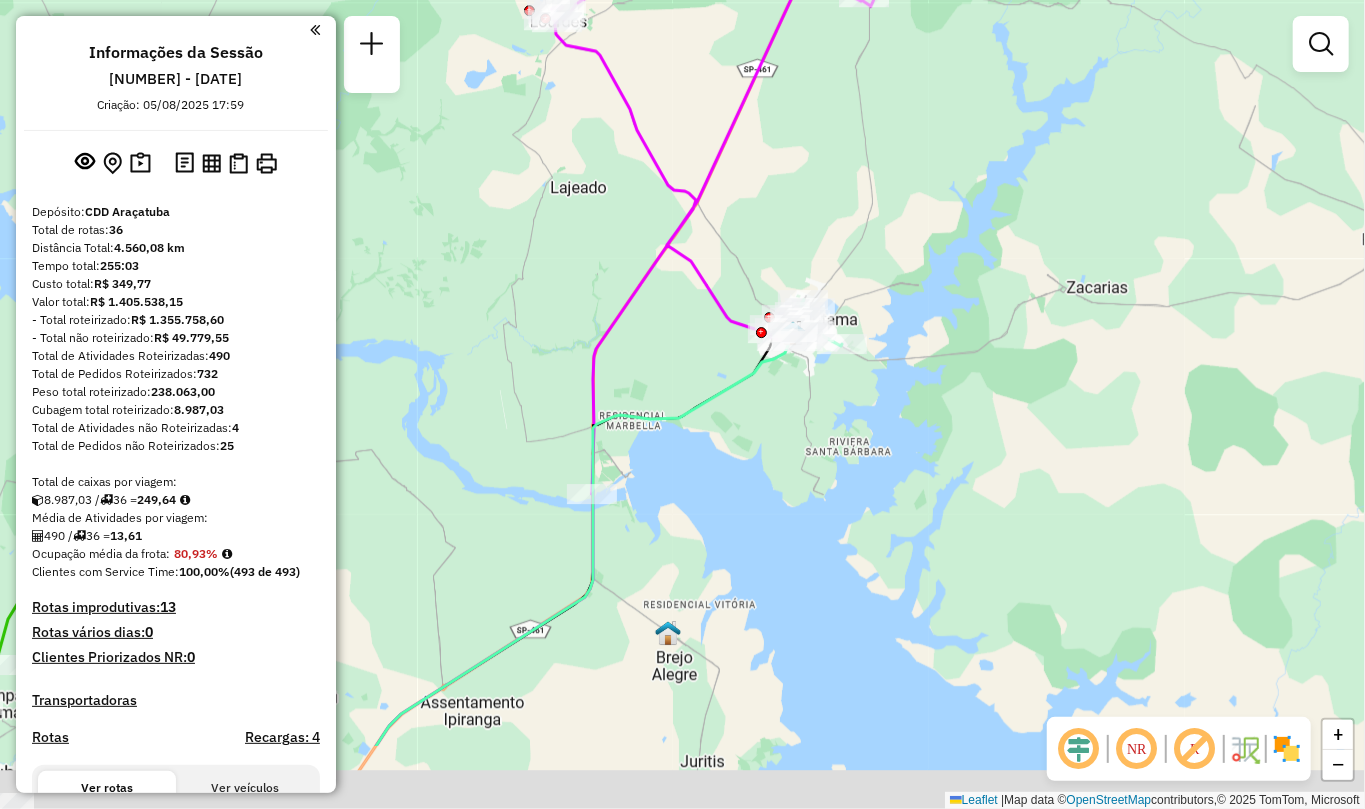 drag, startPoint x: 757, startPoint y: 566, endPoint x: 734, endPoint y: 189, distance: 377.70093 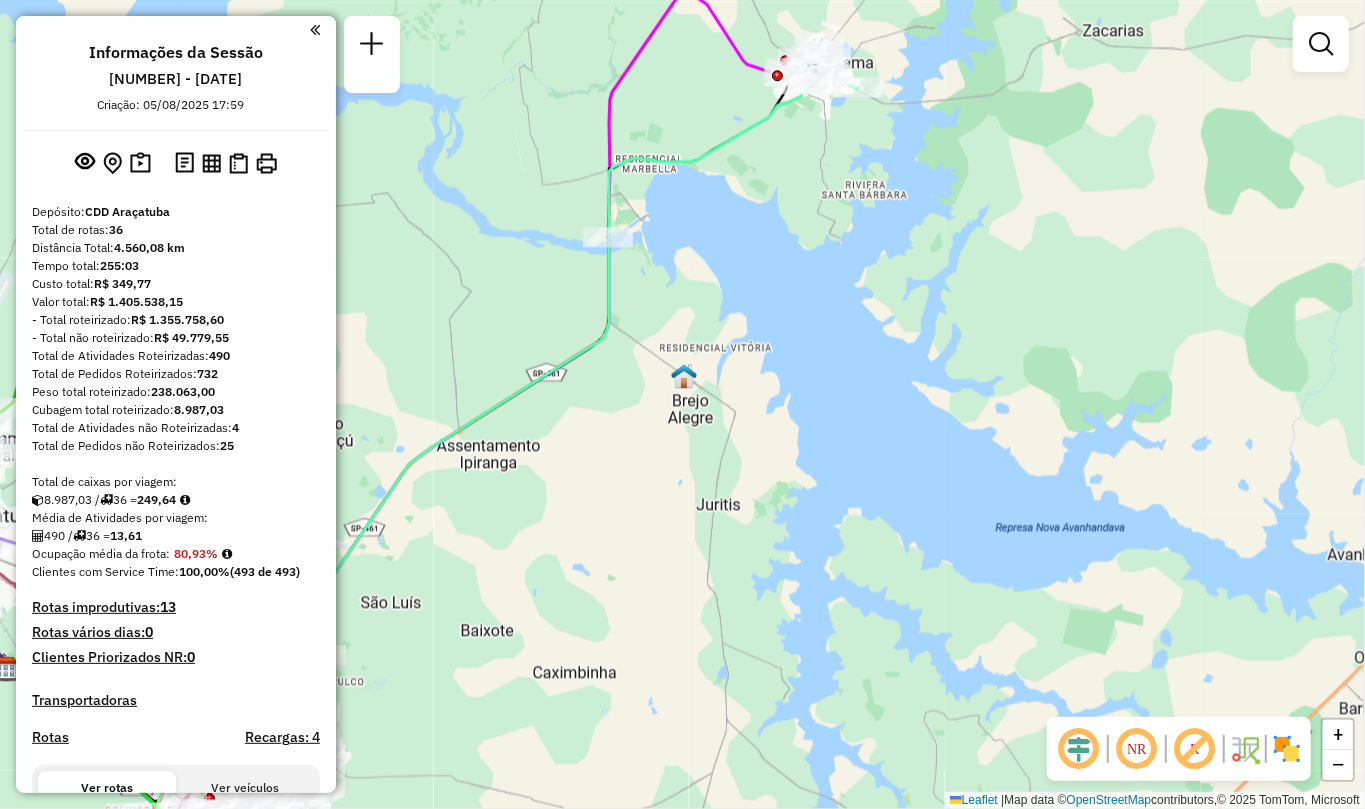 drag, startPoint x: 698, startPoint y: 469, endPoint x: 1013, endPoint y: 121, distance: 469.39215 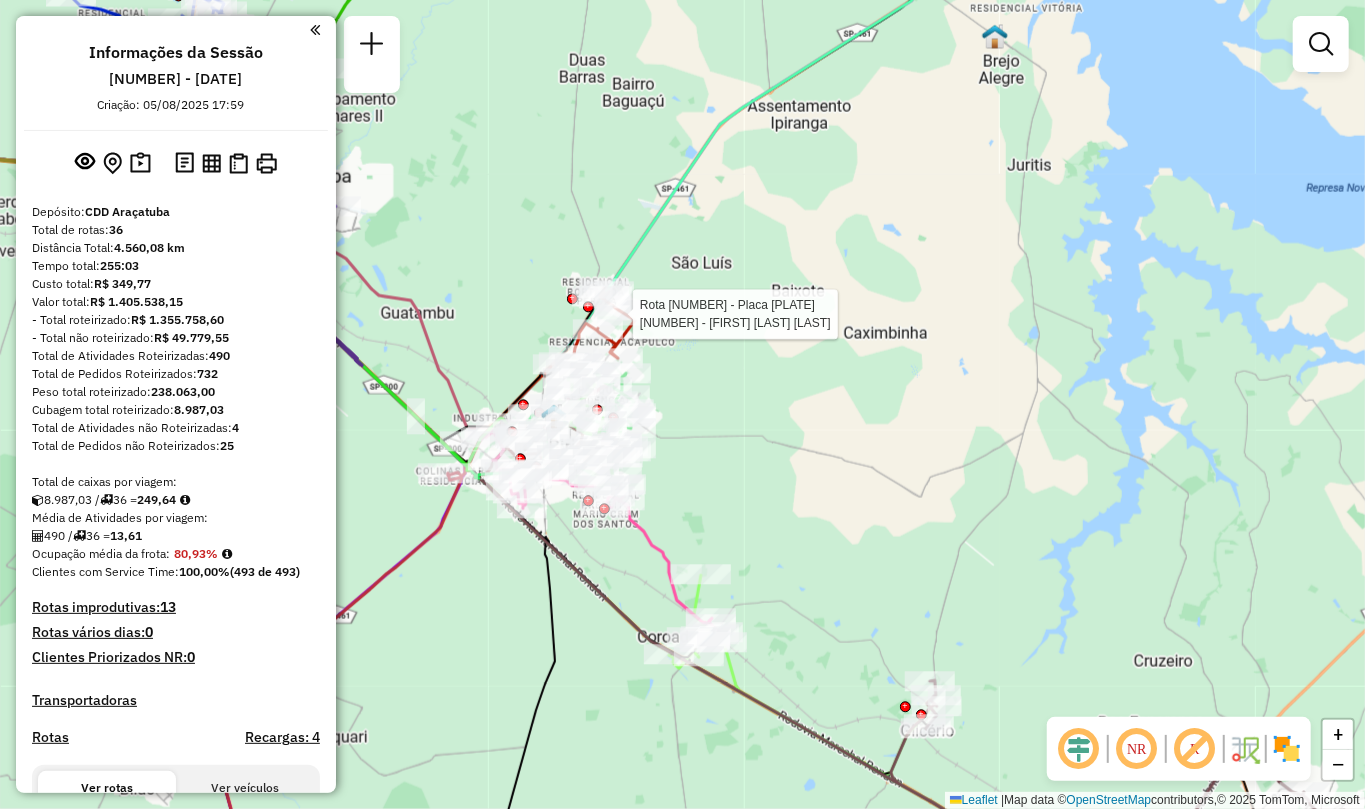 select on "**********" 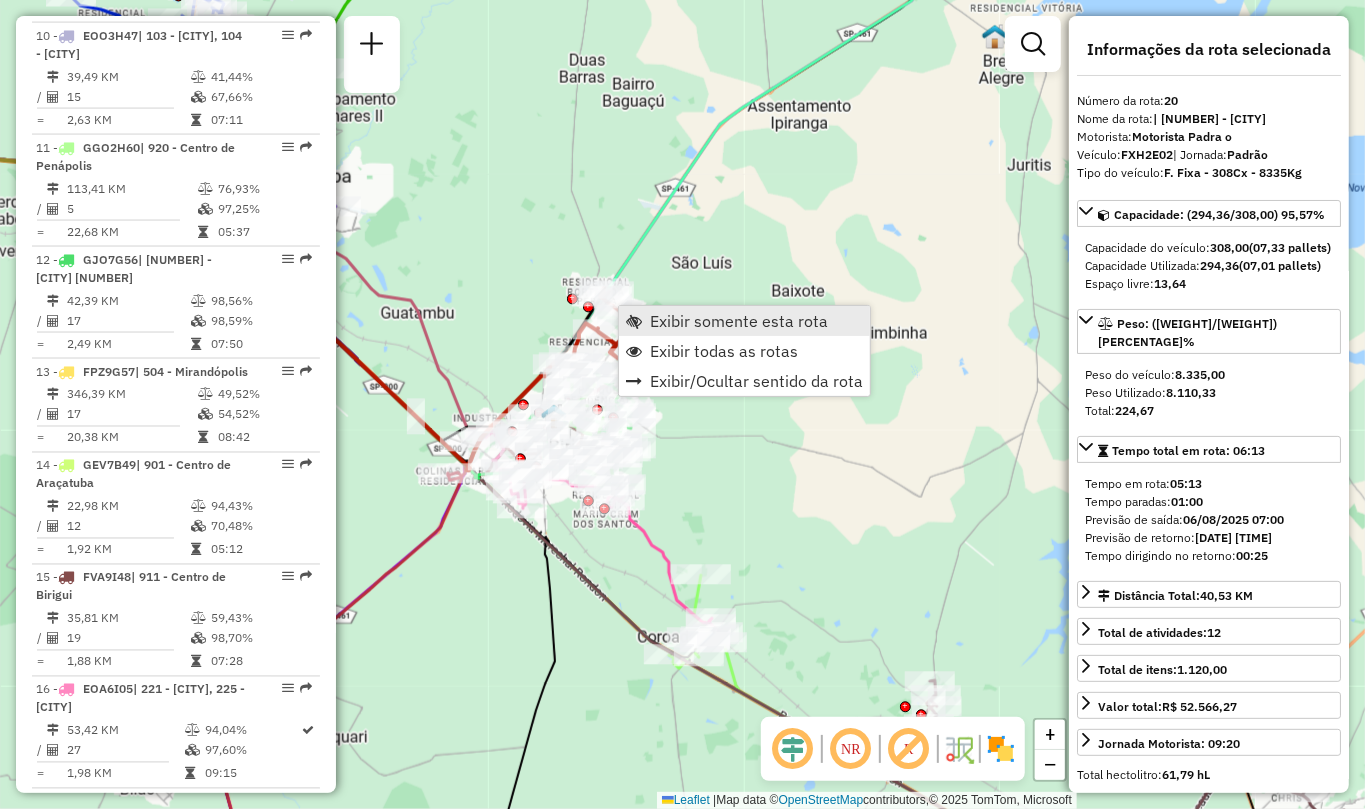 scroll, scrollTop: 2785, scrollLeft: 0, axis: vertical 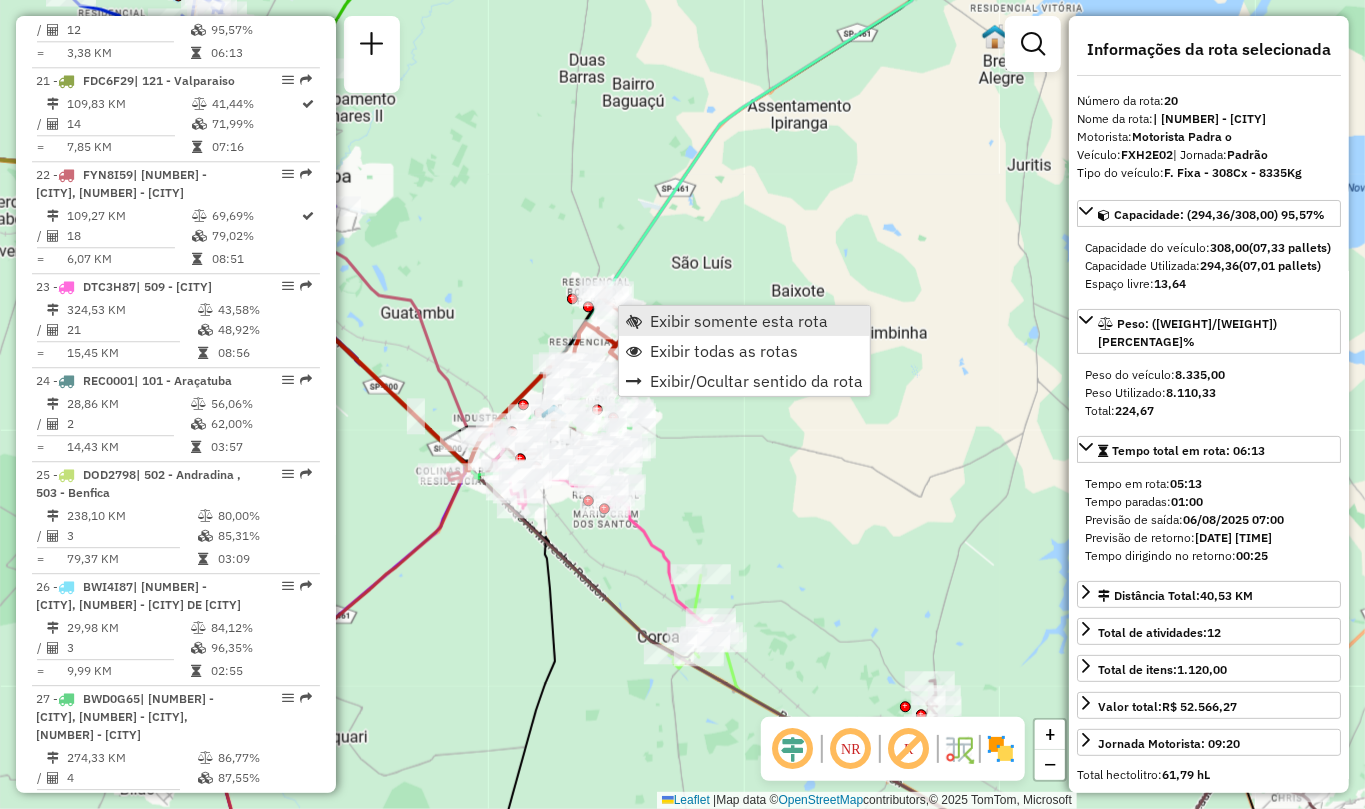 click on "Exibir somente esta rota" at bounding box center [739, 321] 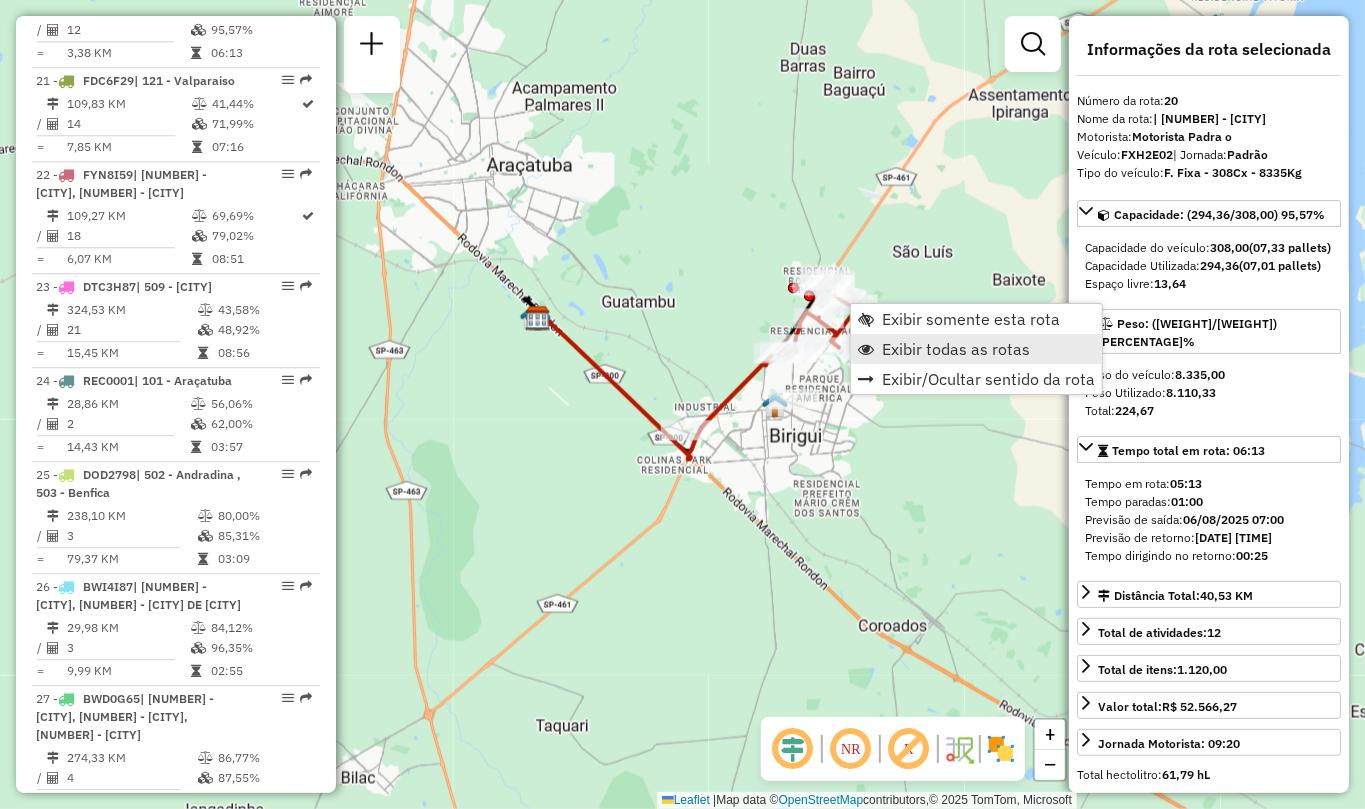 click on "Exibir todas as rotas" at bounding box center (956, 349) 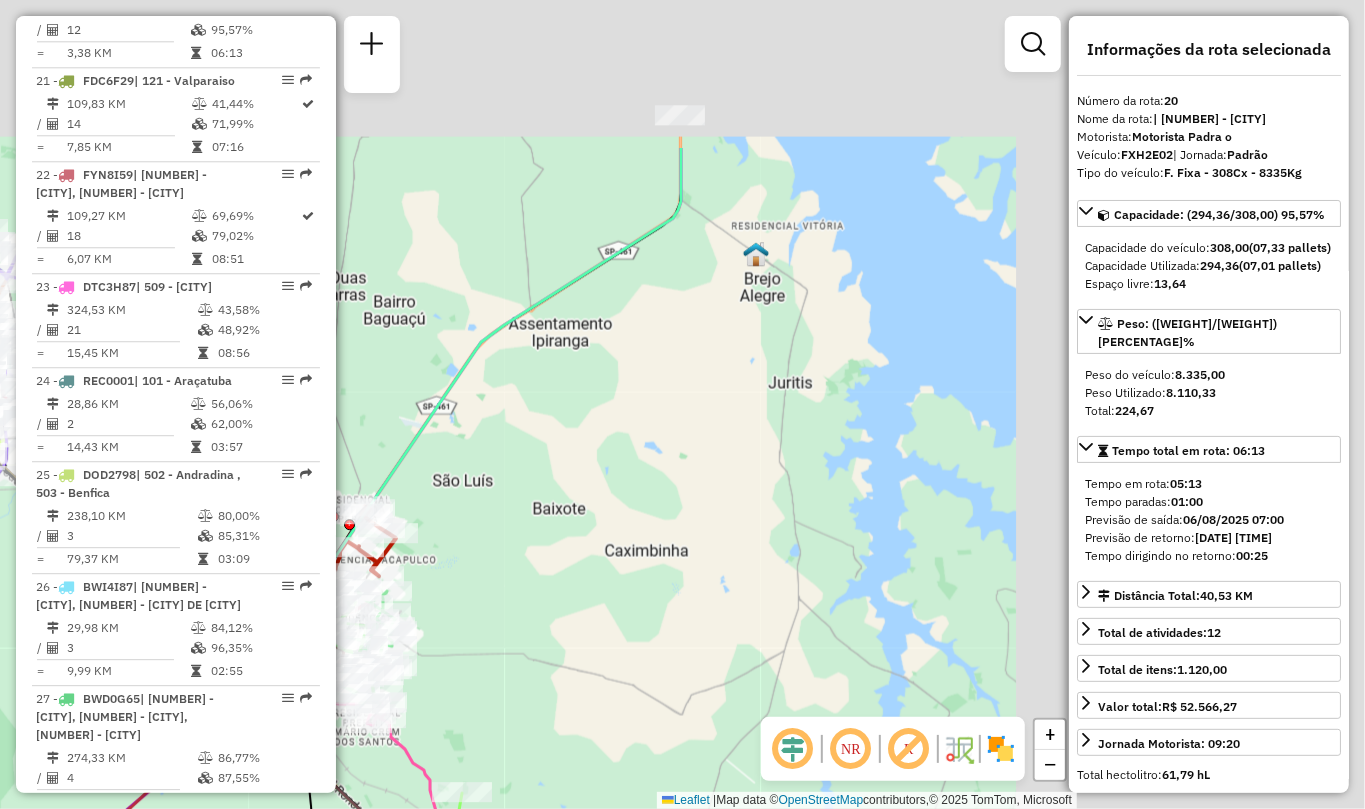 drag, startPoint x: 944, startPoint y: 229, endPoint x: 356, endPoint y: 506, distance: 649.97925 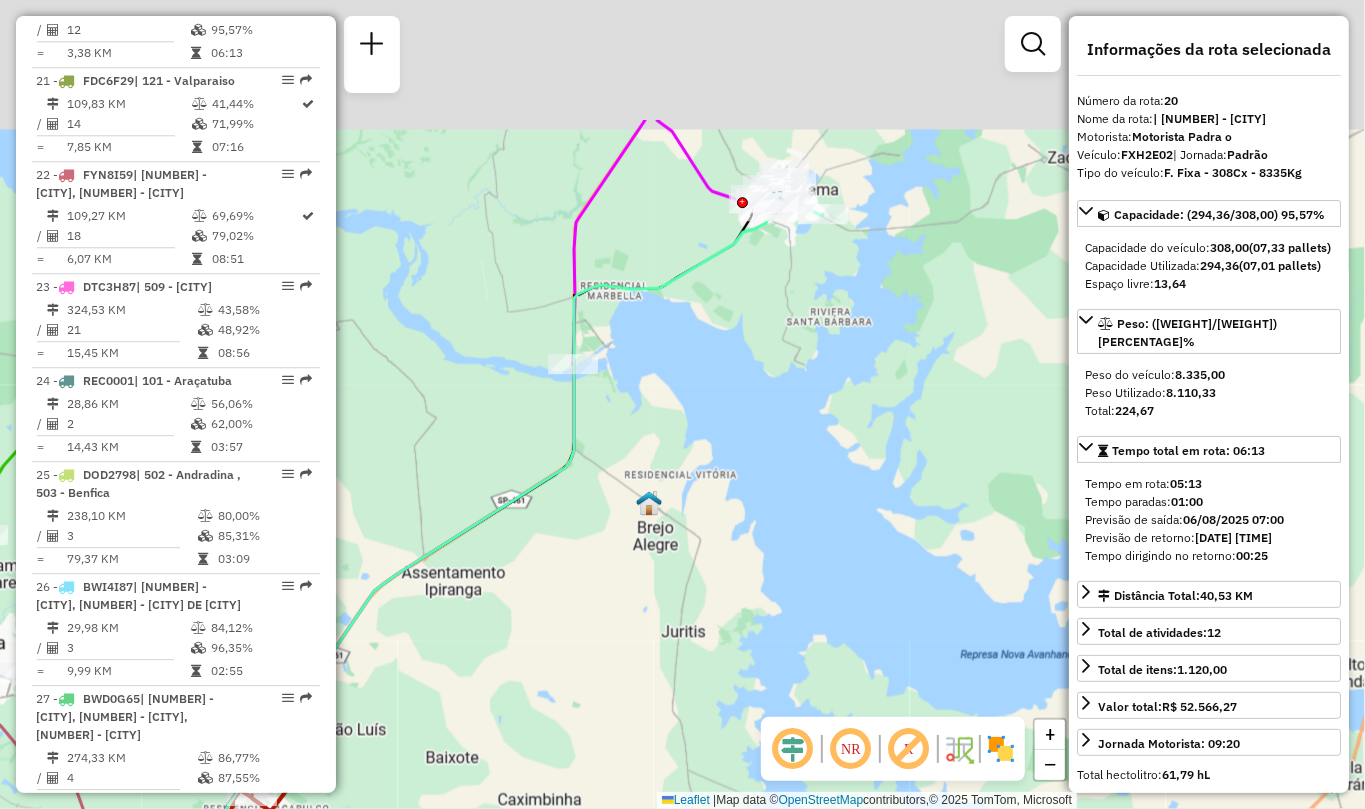 drag, startPoint x: 601, startPoint y: 308, endPoint x: 609, endPoint y: 497, distance: 189.16924 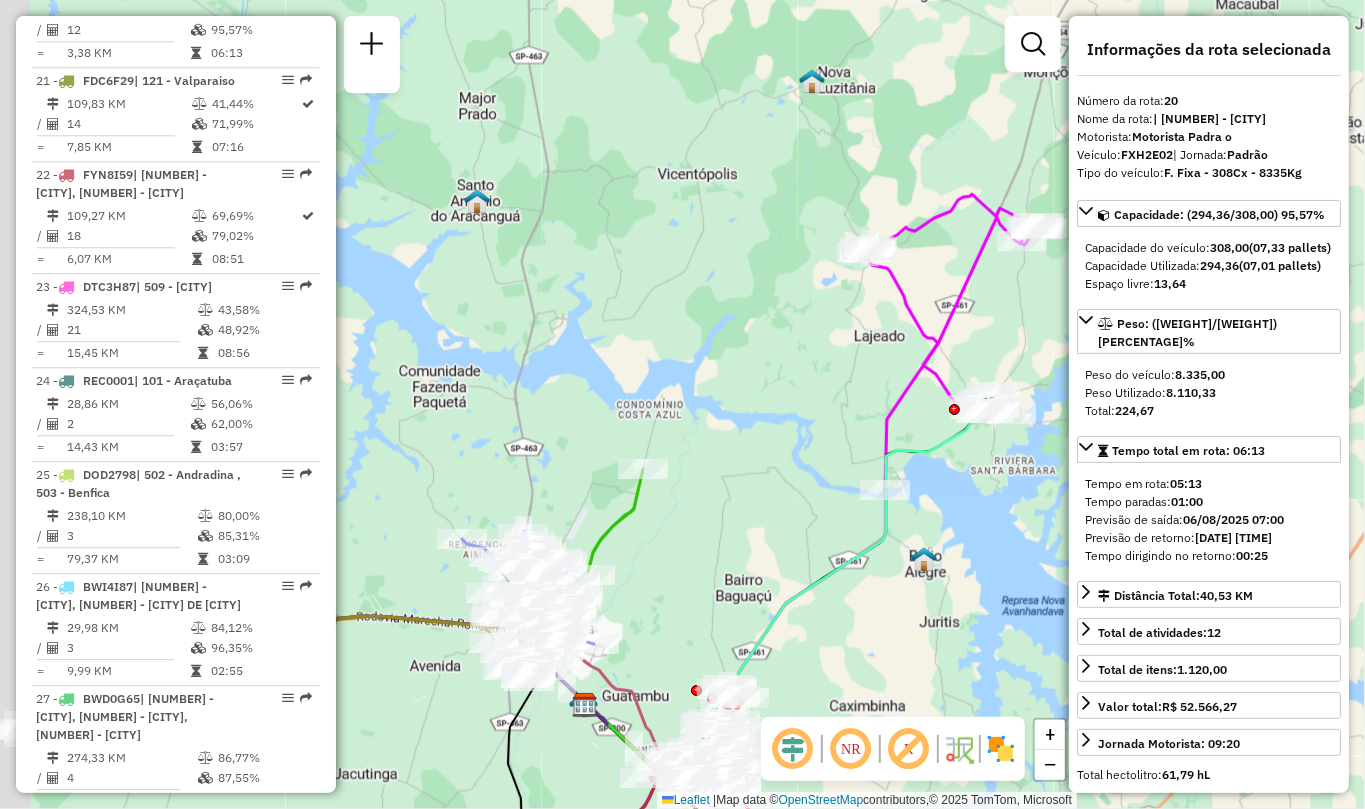 drag, startPoint x: 660, startPoint y: 284, endPoint x: 854, endPoint y: 393, distance: 222.52415 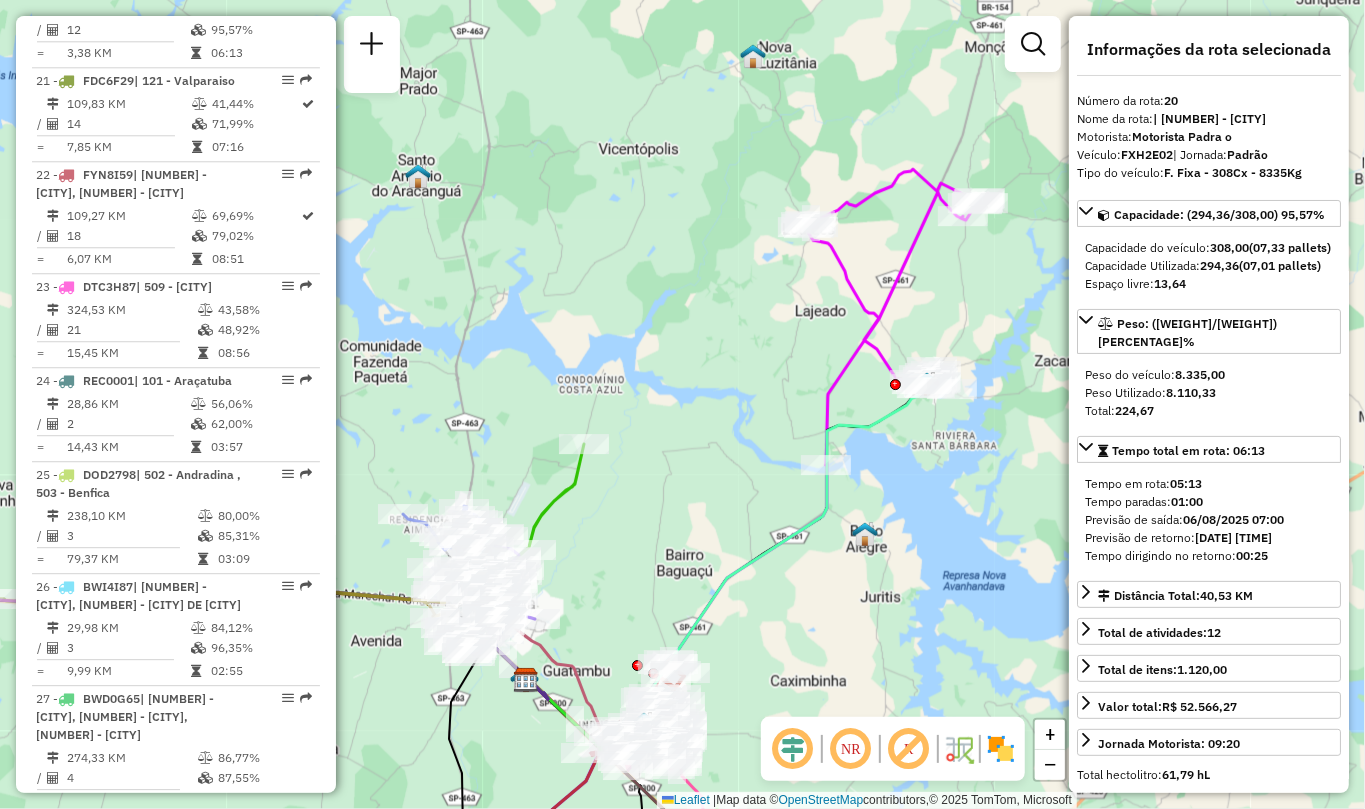 drag, startPoint x: 604, startPoint y: 393, endPoint x: 545, endPoint y: 368, distance: 64.07808 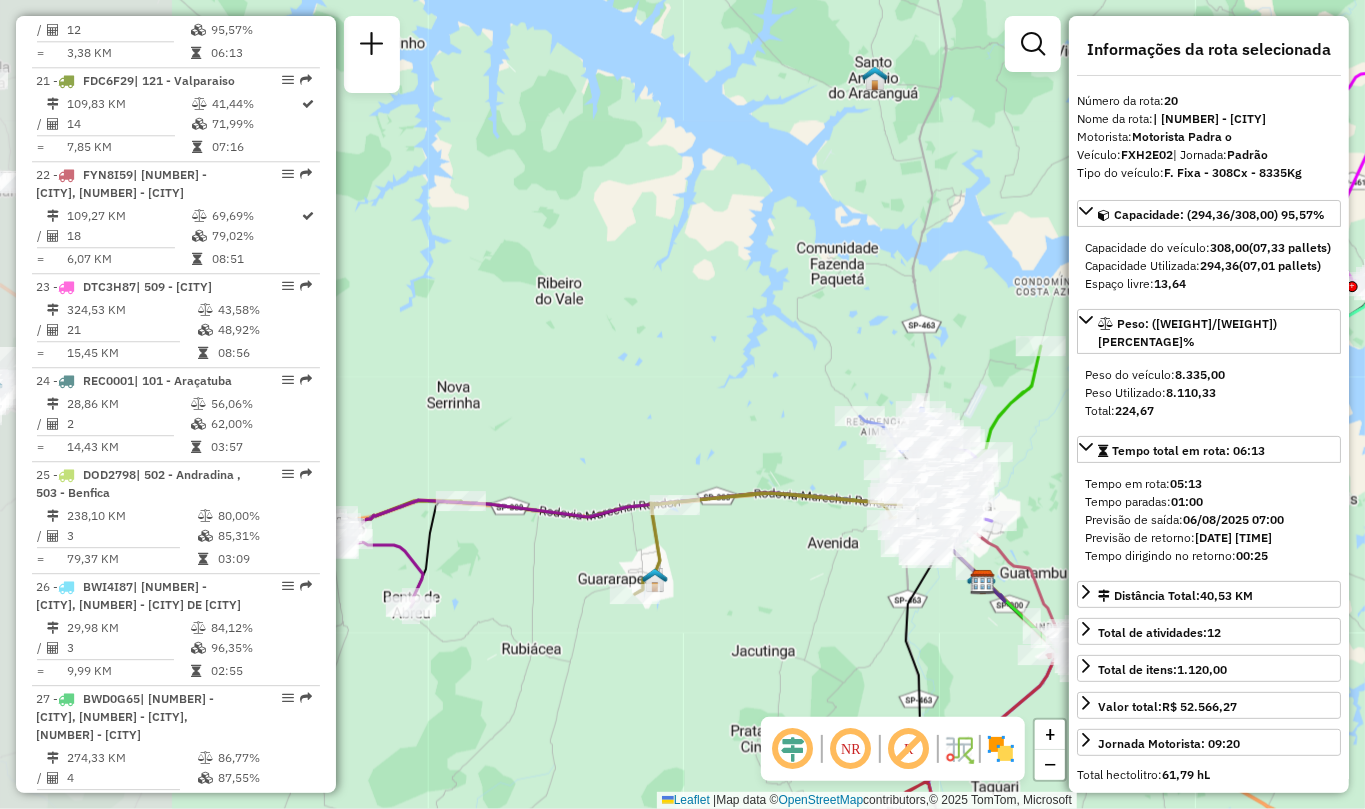drag, startPoint x: 681, startPoint y: 208, endPoint x: 1145, endPoint y: 104, distance: 475.51236 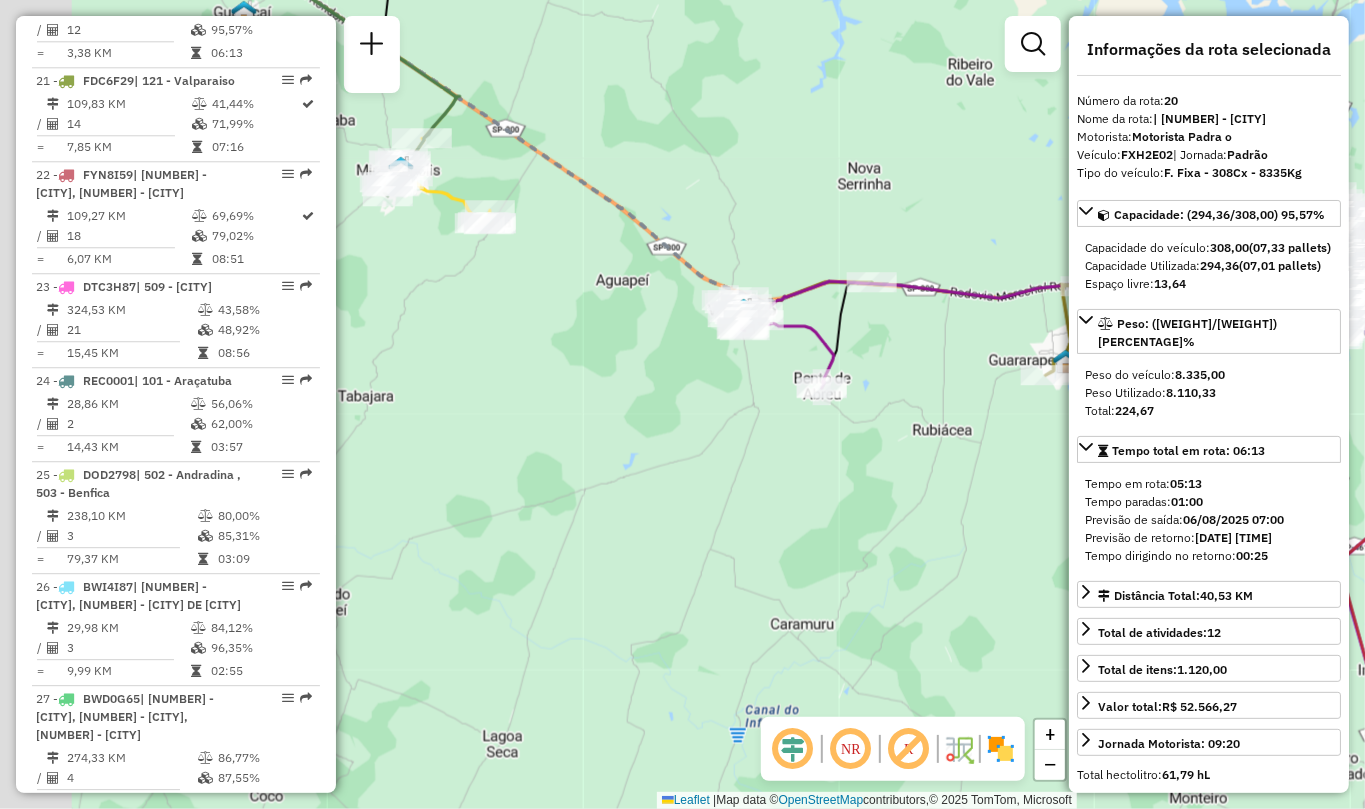 drag, startPoint x: 574, startPoint y: 409, endPoint x: 978, endPoint y: 236, distance: 439.48264 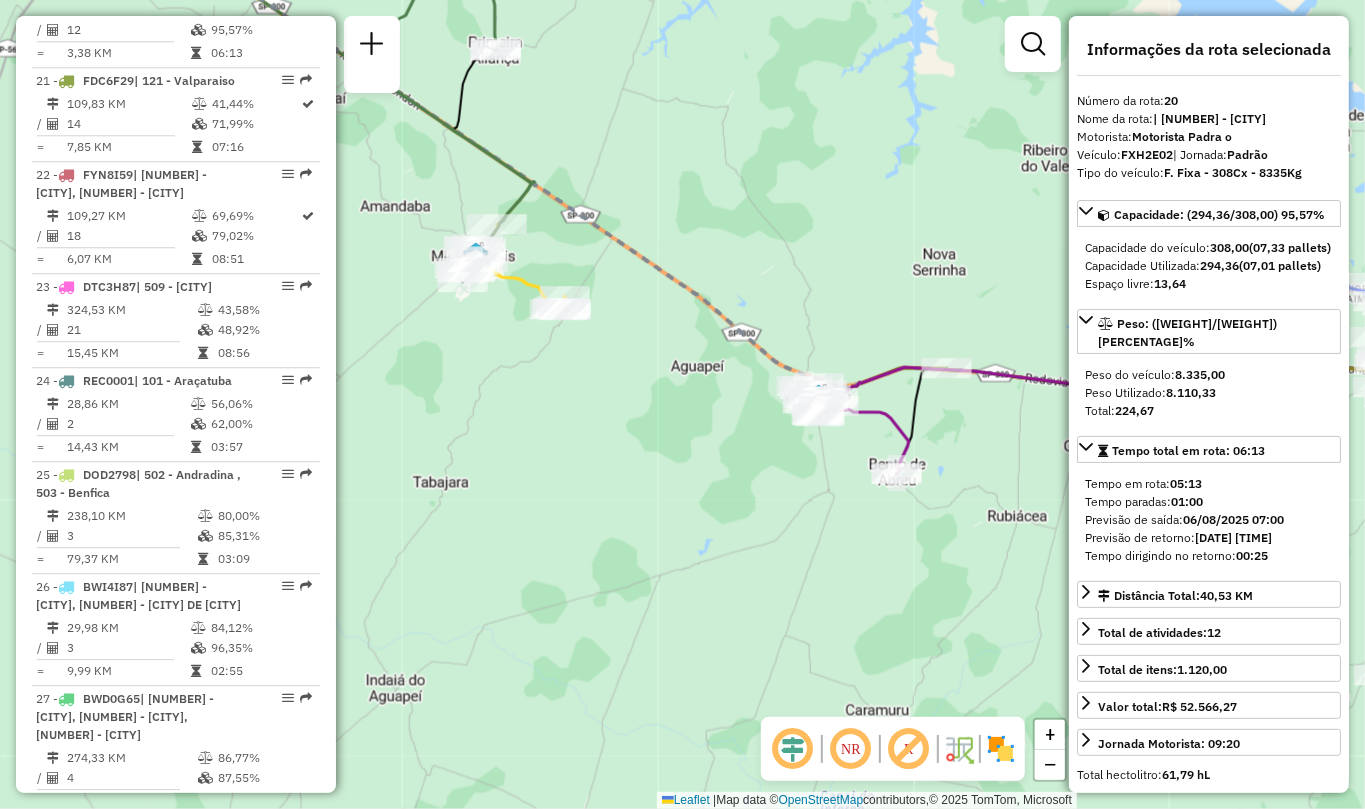 drag, startPoint x: 397, startPoint y: 350, endPoint x: 464, endPoint y: 412, distance: 91.28527 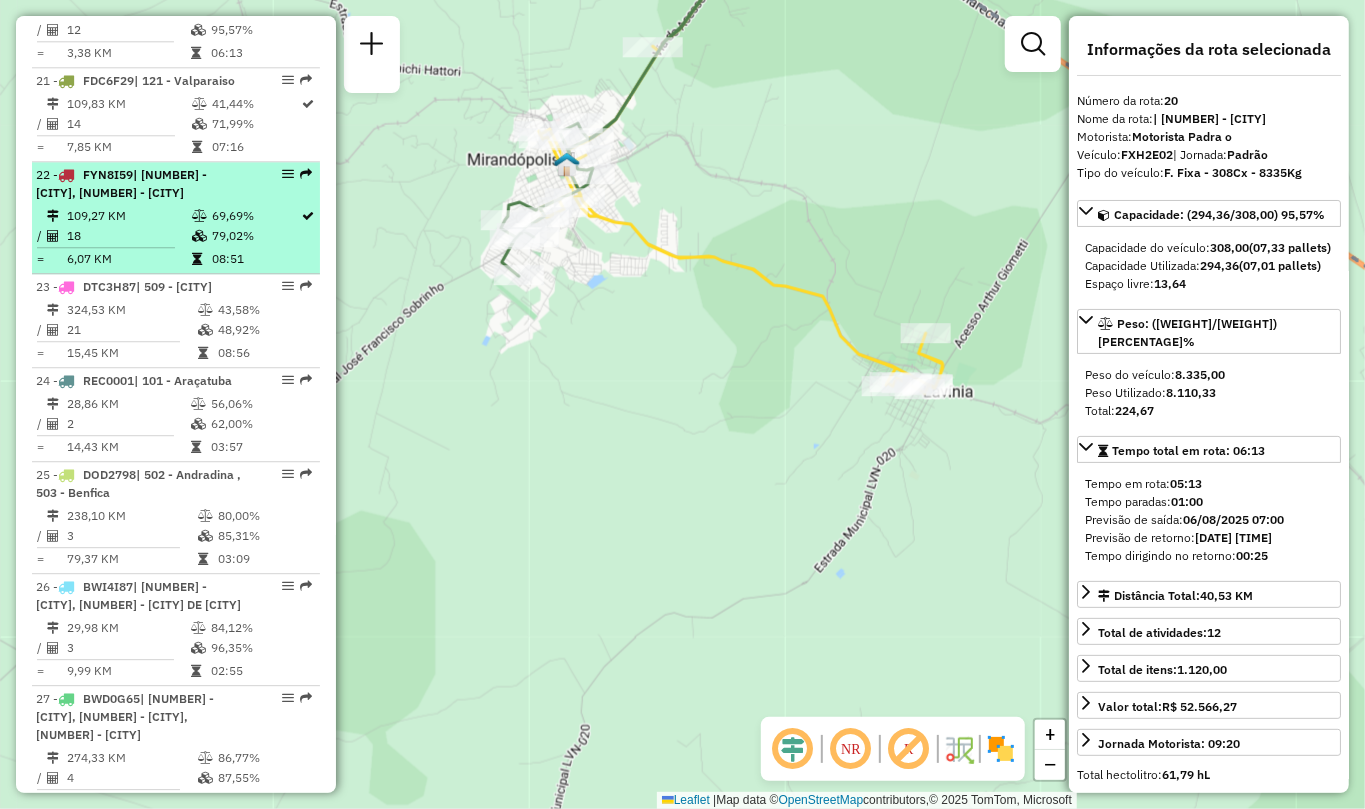 drag, startPoint x: 802, startPoint y: 149, endPoint x: 77, endPoint y: 262, distance: 733.75336 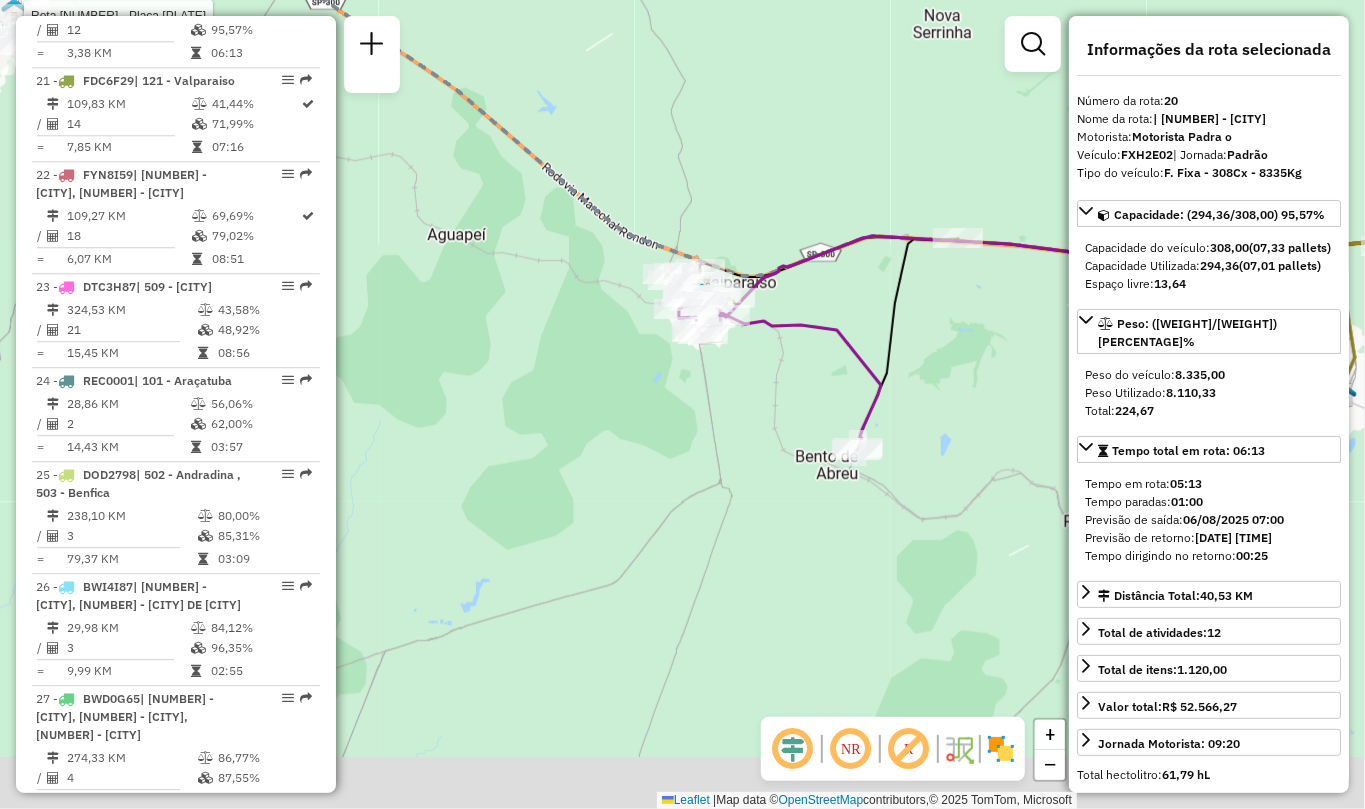 drag, startPoint x: 701, startPoint y: 197, endPoint x: 650, endPoint y: 222, distance: 56.797886 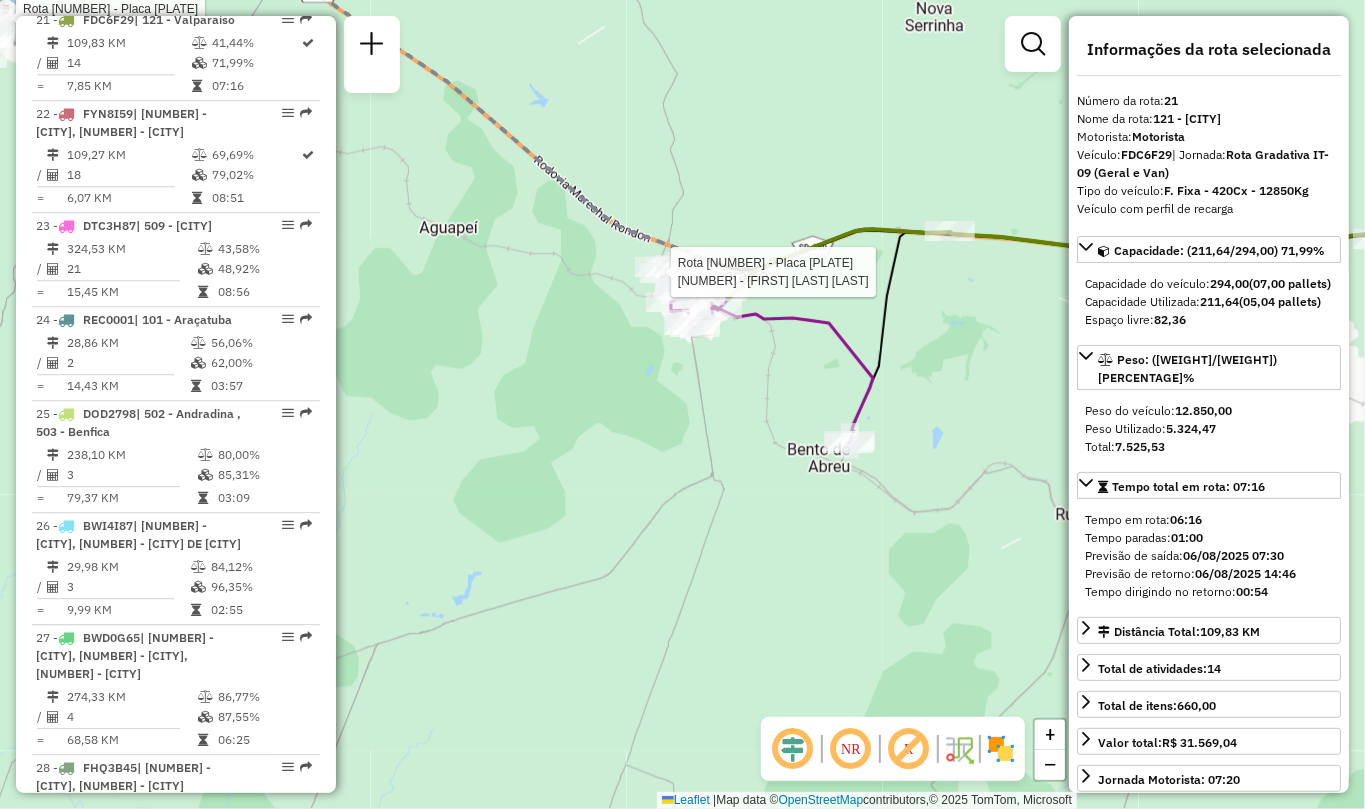 scroll, scrollTop: 2878, scrollLeft: 0, axis: vertical 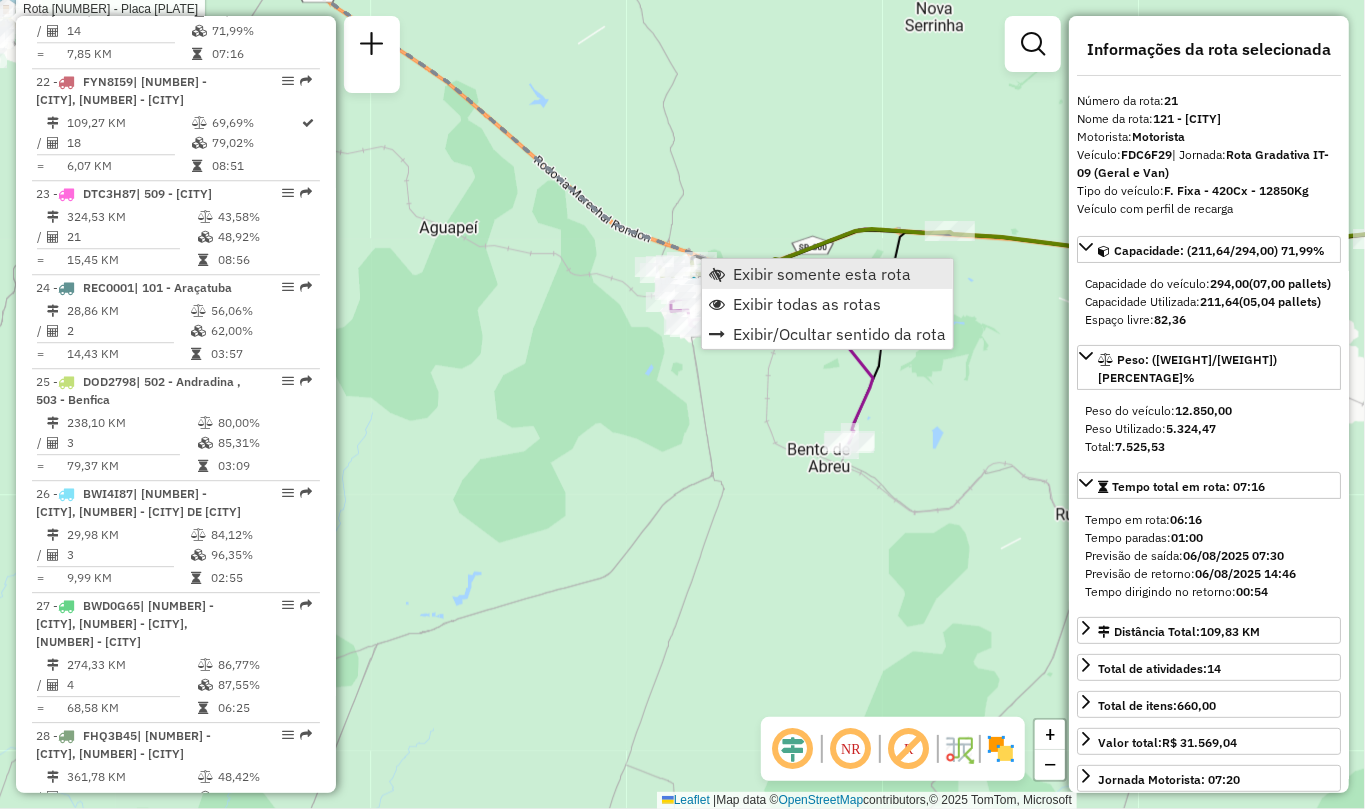 click on "Exibir somente esta rota" at bounding box center (822, 274) 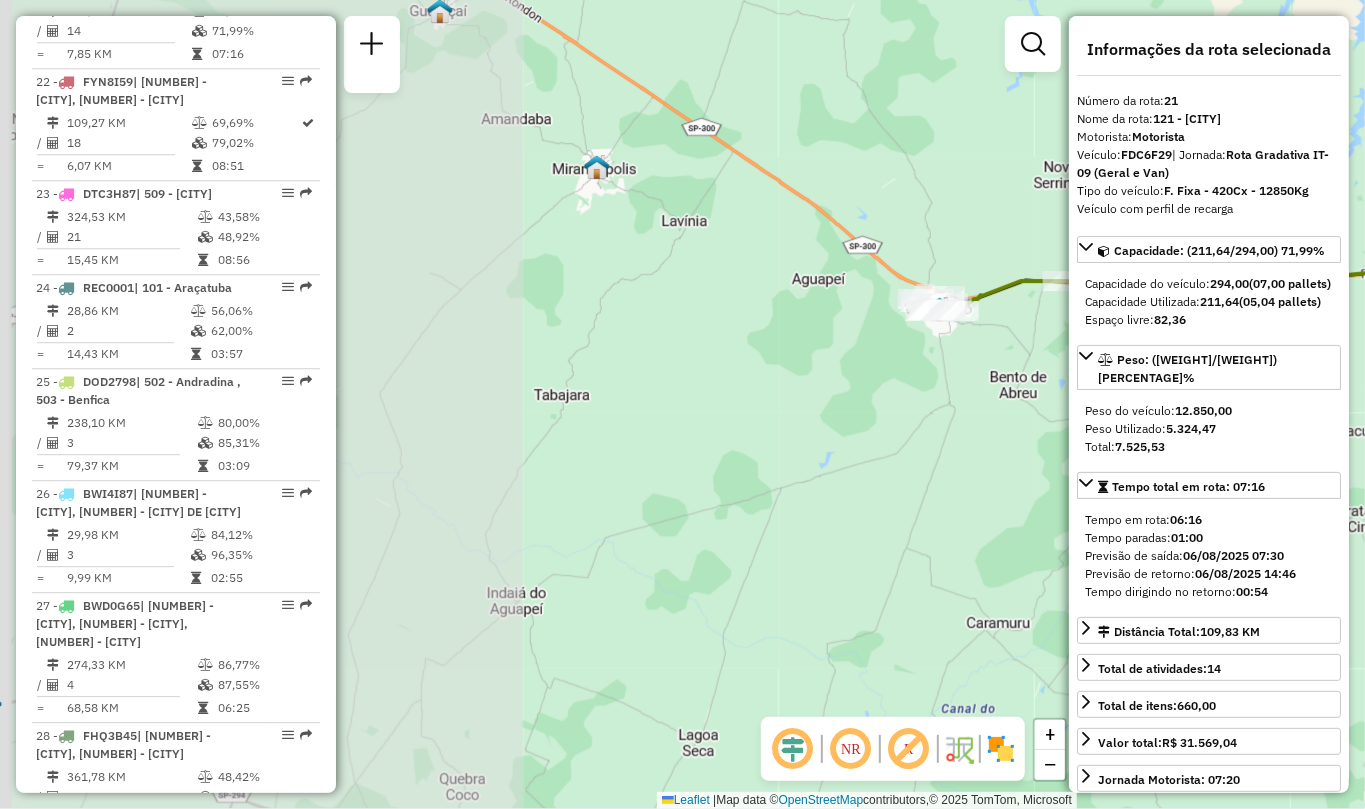 drag, startPoint x: 549, startPoint y: 373, endPoint x: 1122, endPoint y: 298, distance: 577.8875 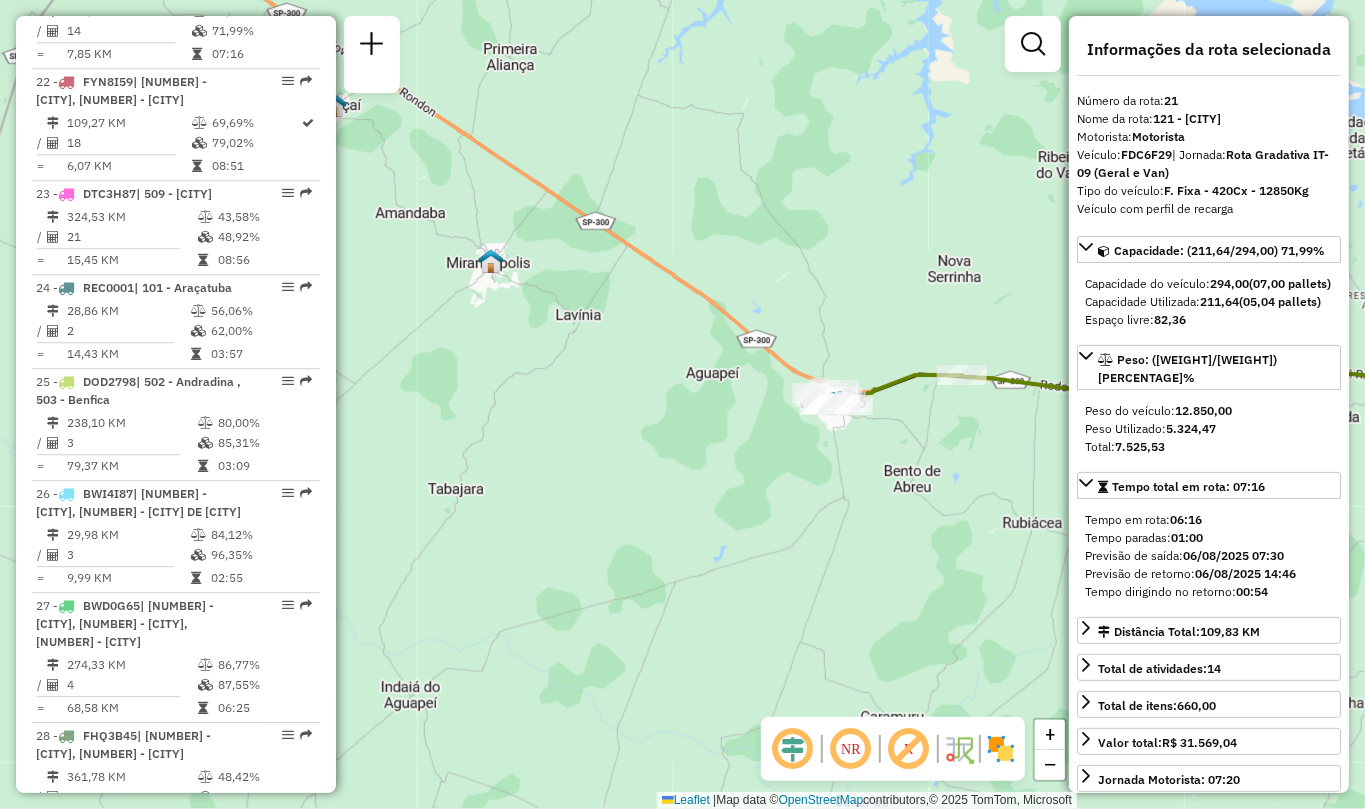 drag, startPoint x: 668, startPoint y: 366, endPoint x: 426, endPoint y: 458, distance: 258.89767 